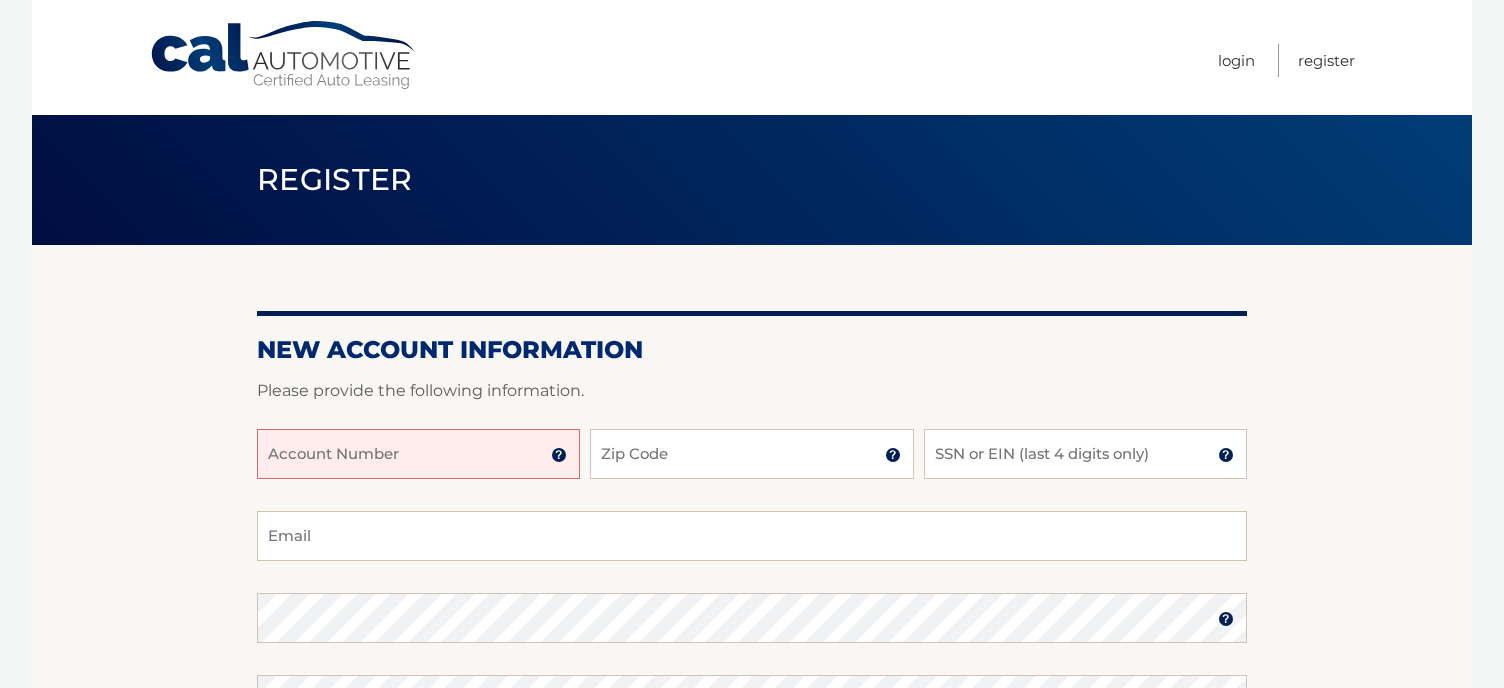 scroll, scrollTop: 0, scrollLeft: 0, axis: both 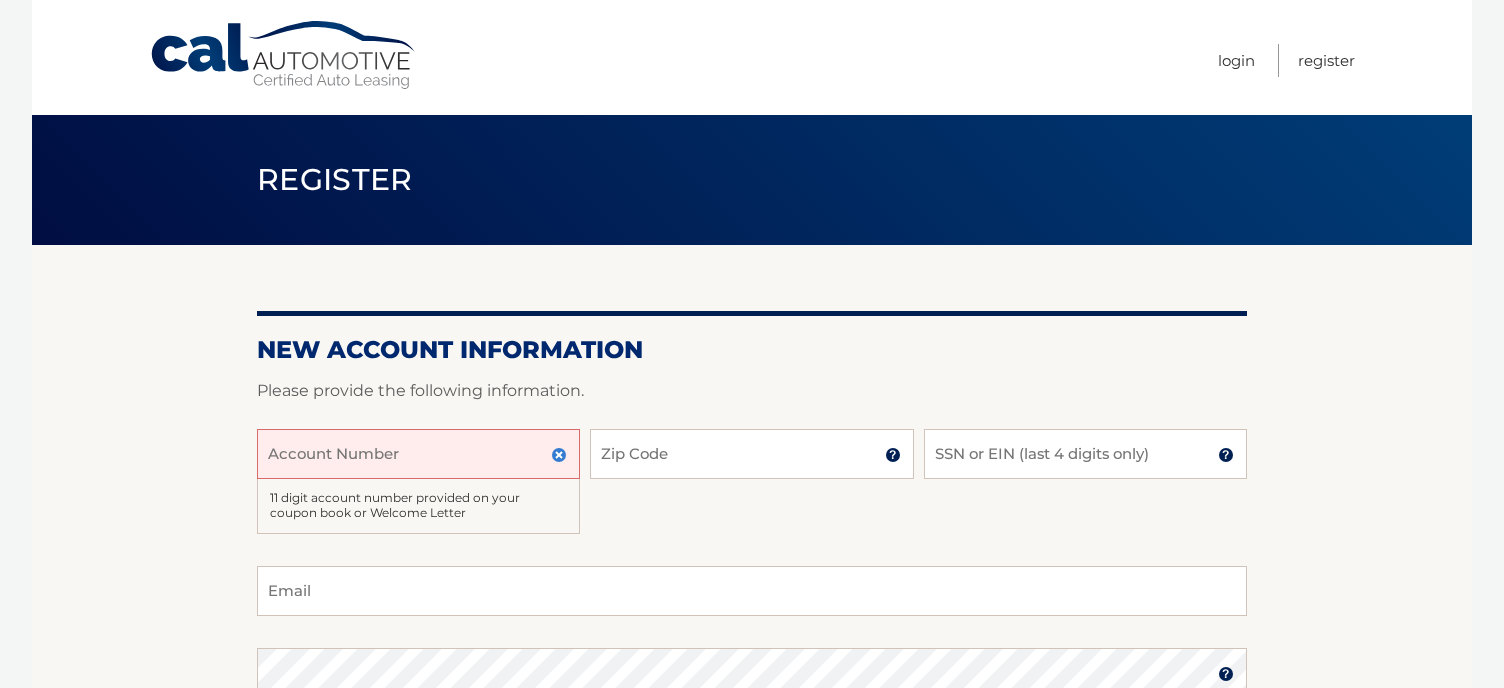 click on "Account Number" at bounding box center (418, 454) 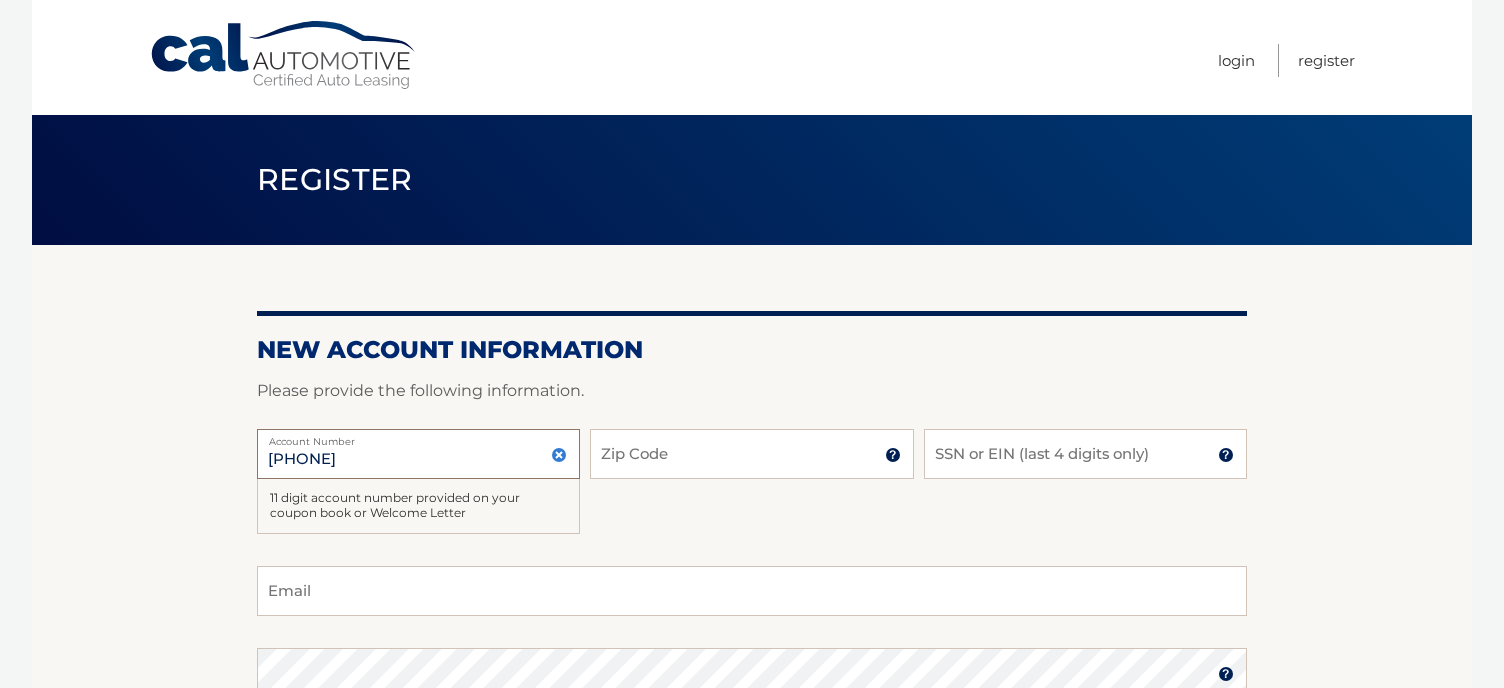 type on "44455527037" 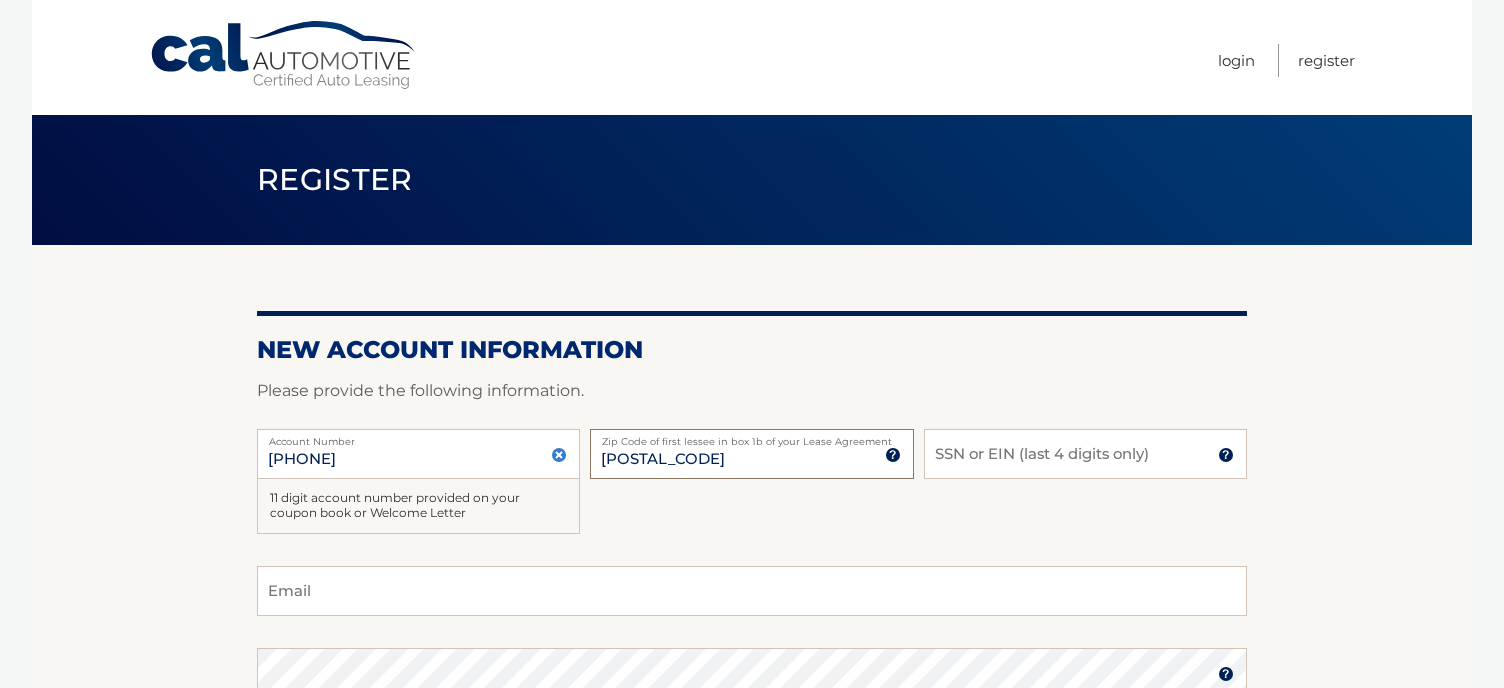 type on "06804" 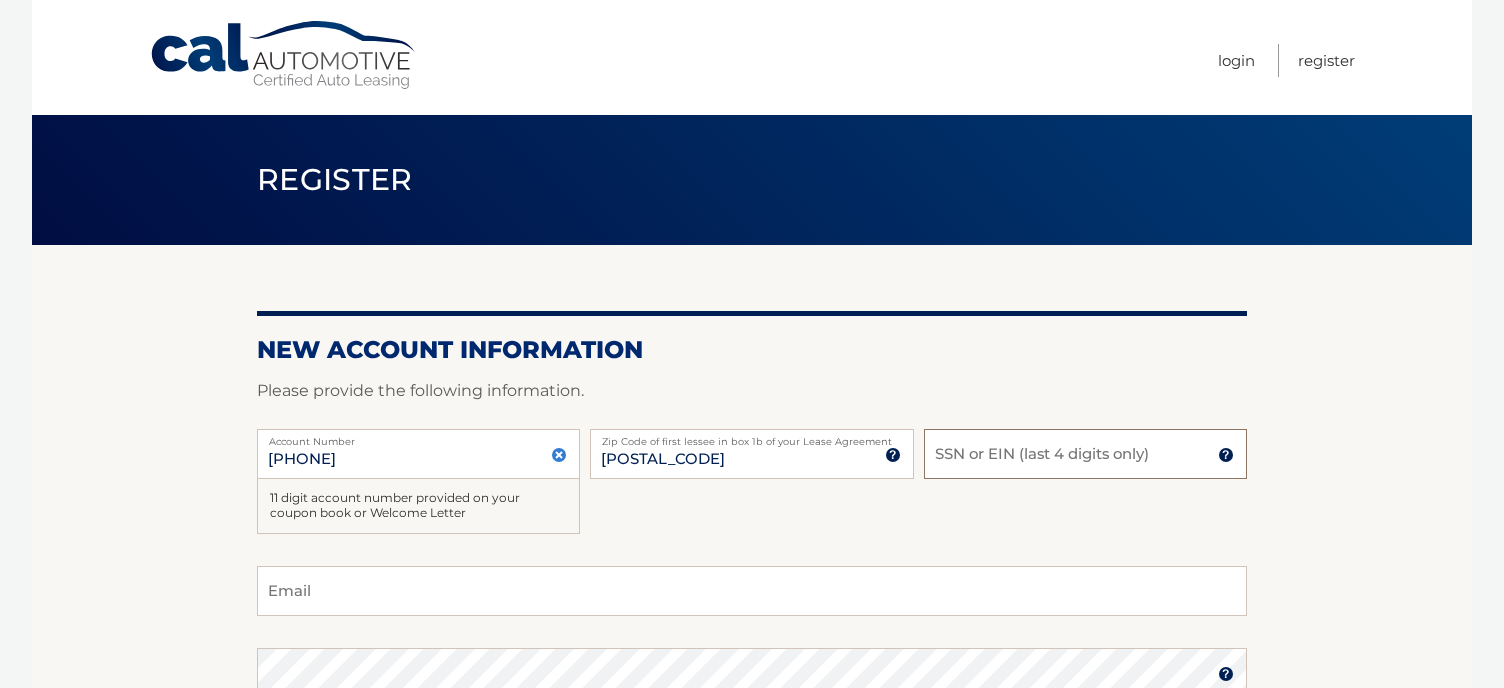 click on "SSN or EIN (last 4 digits only)" at bounding box center [1085, 454] 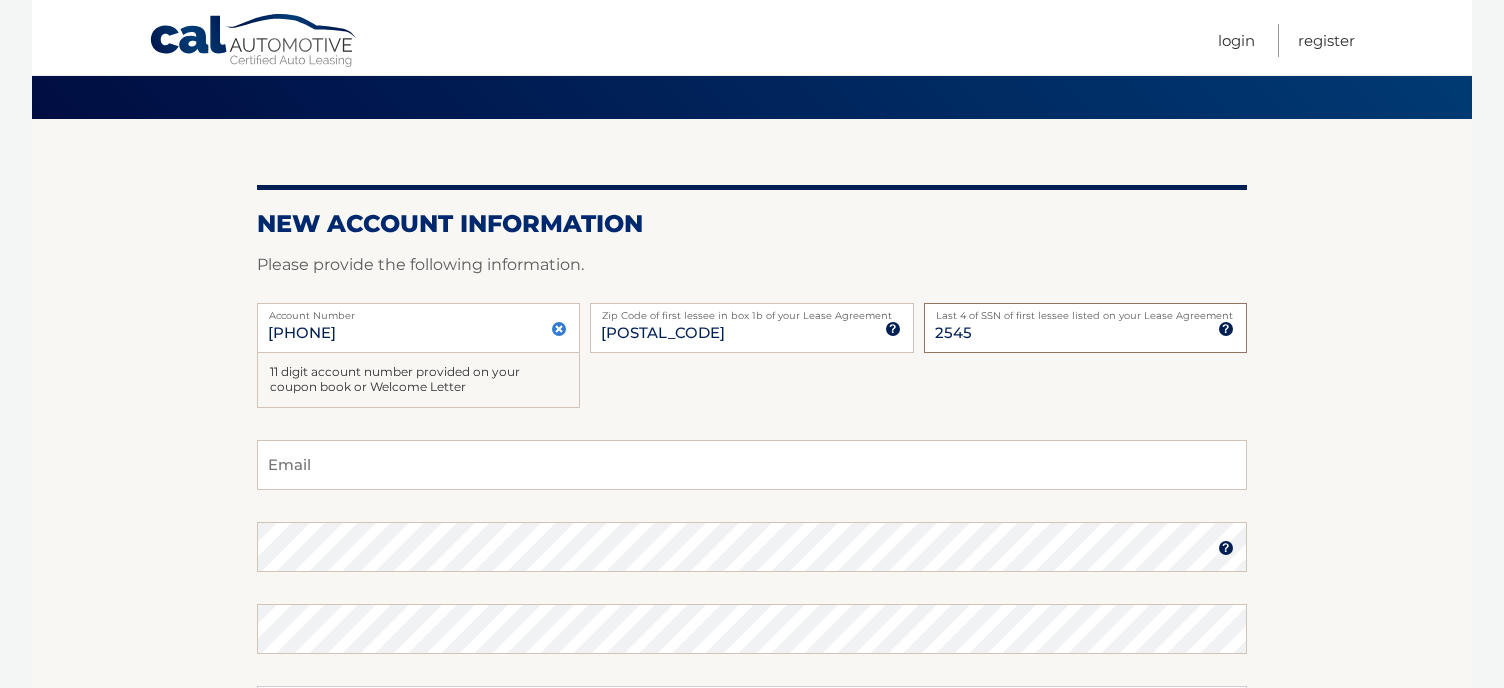 scroll, scrollTop: 146, scrollLeft: 0, axis: vertical 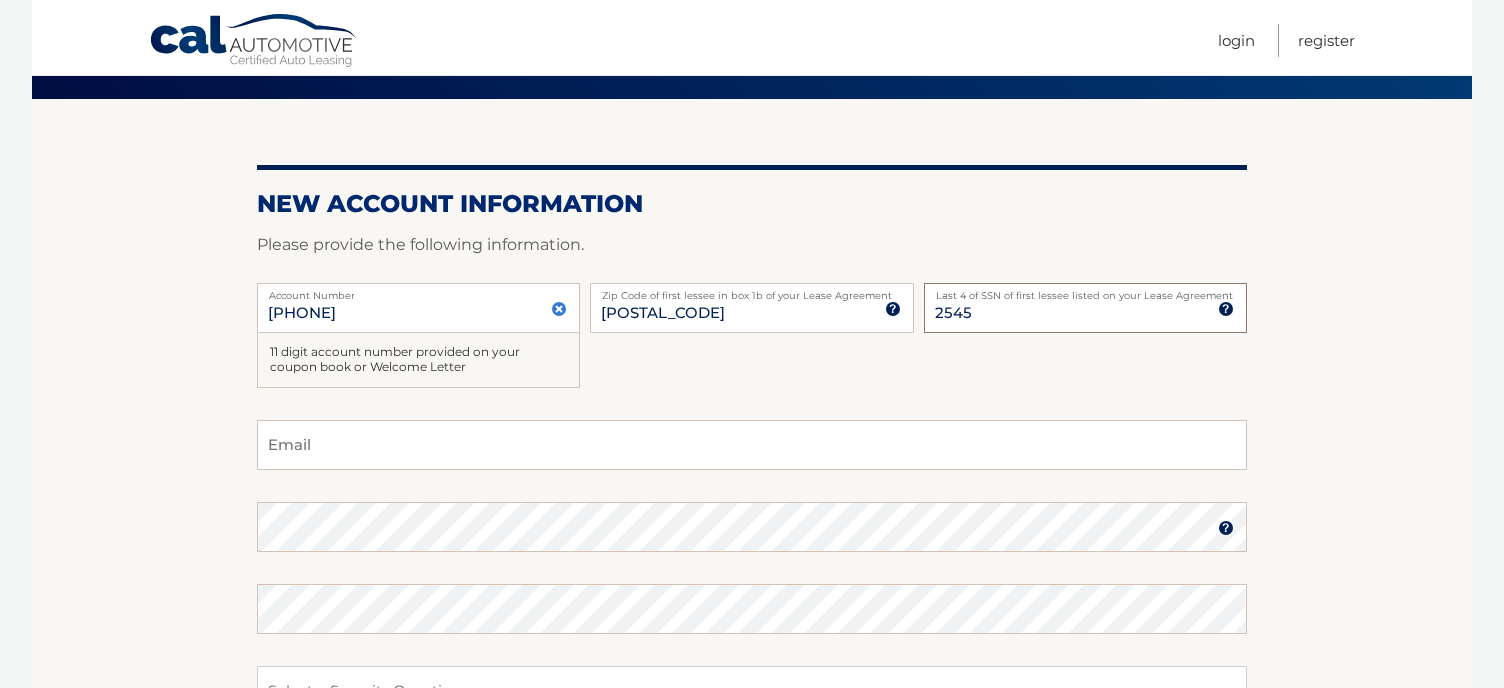 type on "2545" 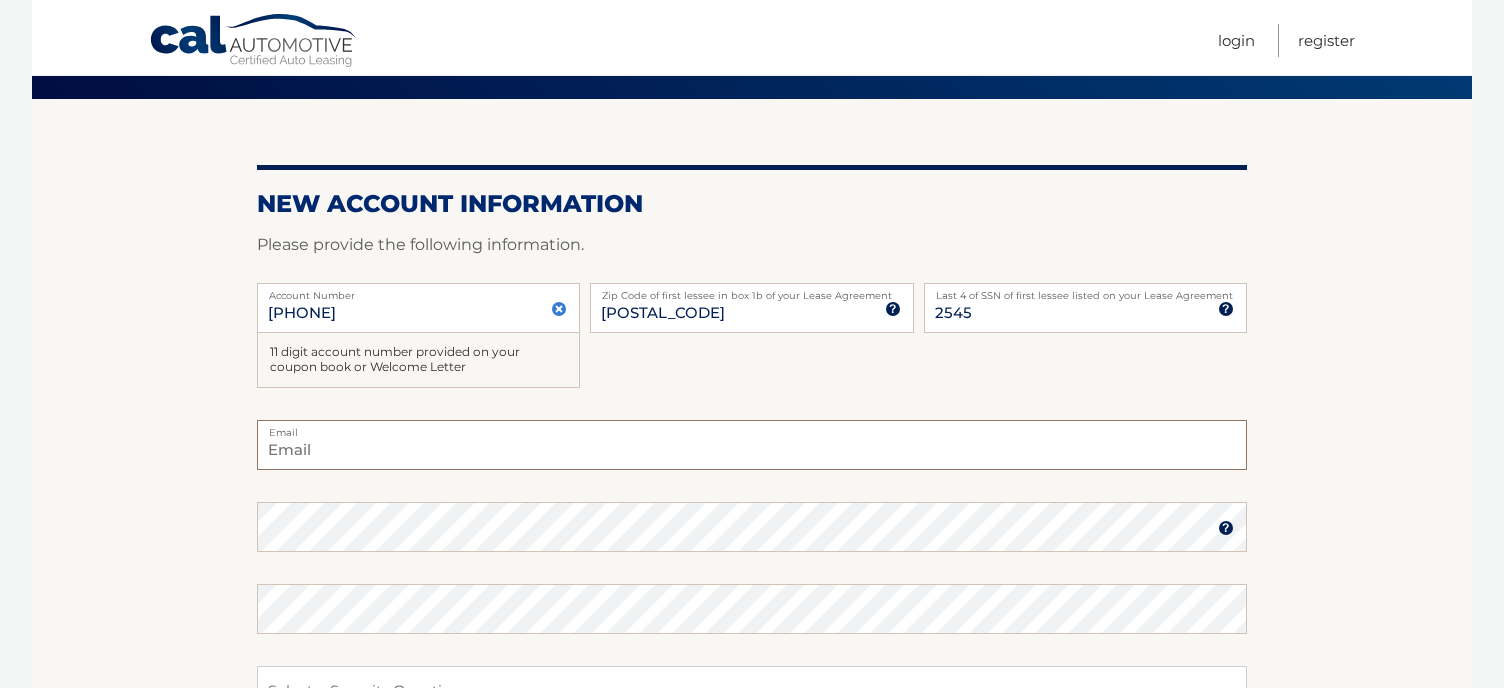 type on "tkantawang@gmail.com" 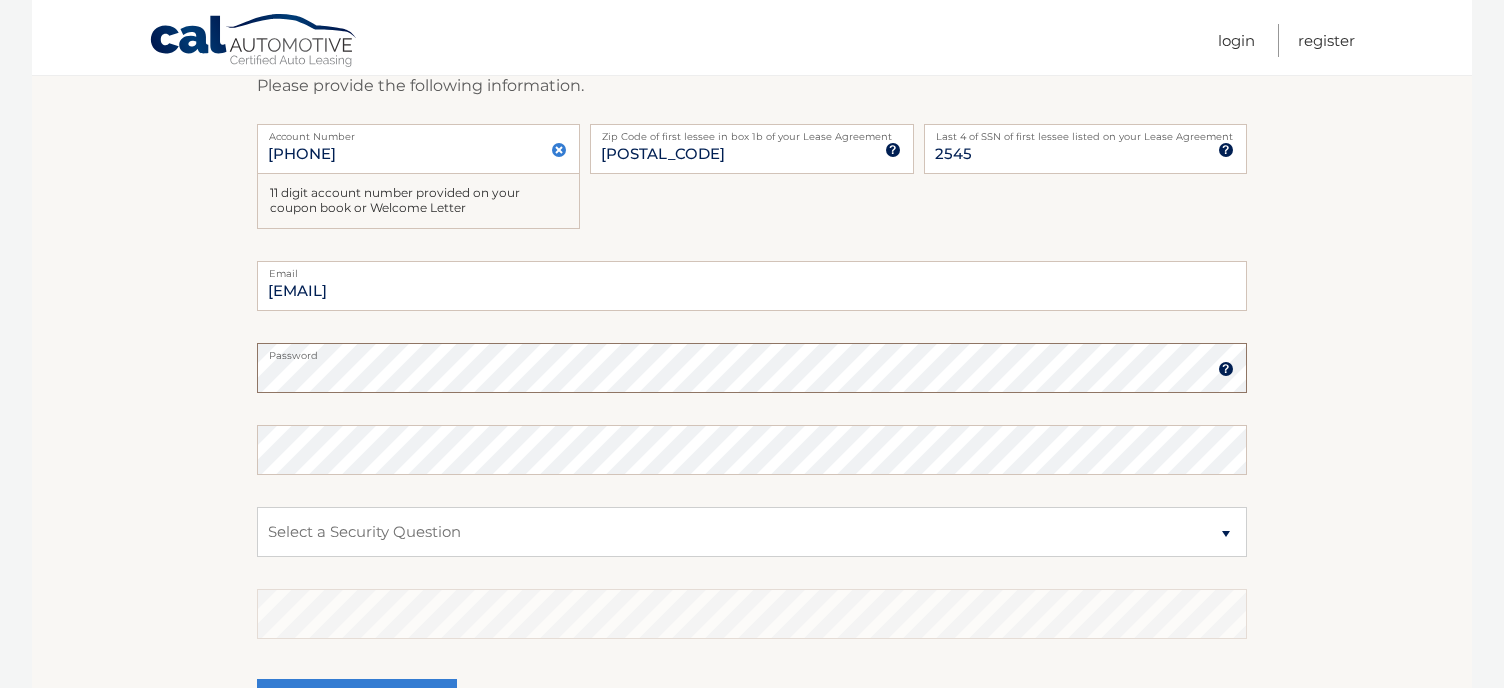 scroll, scrollTop: 327, scrollLeft: 0, axis: vertical 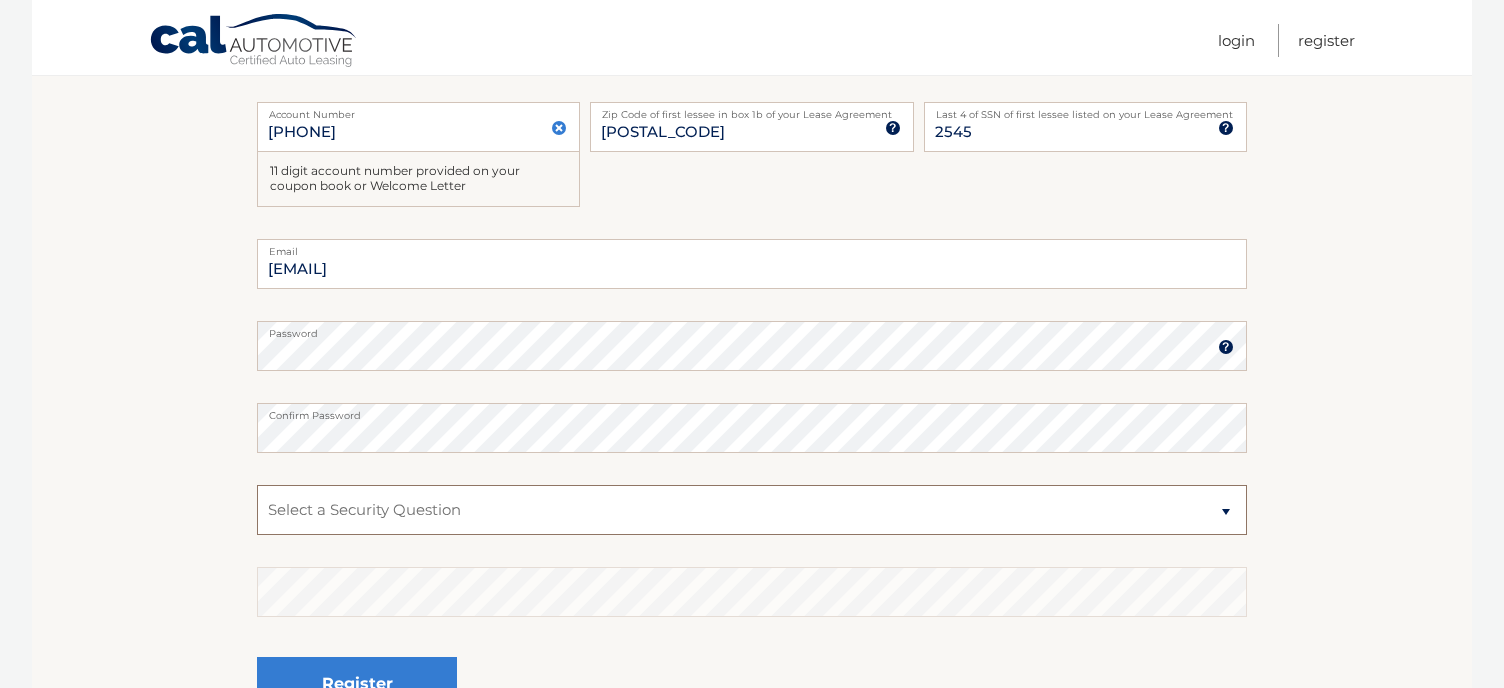 click on "Select a Security Question
What was the name of your elementary school?
What is your mother’s maiden name?
What street did you live on in the third grade?
In what city or town was your first job?
What was your childhood phone number including area code? (e.g., 000-000-0000)" at bounding box center (752, 510) 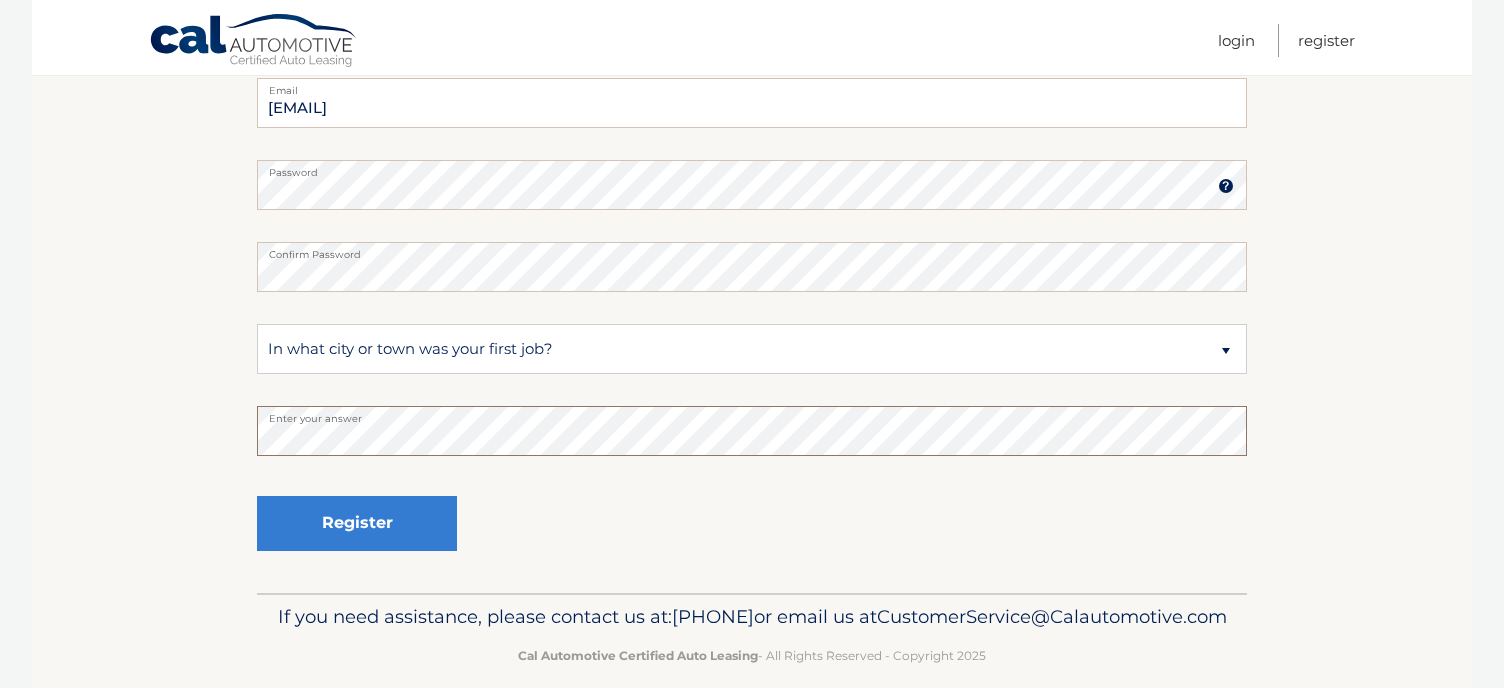scroll, scrollTop: 489, scrollLeft: 0, axis: vertical 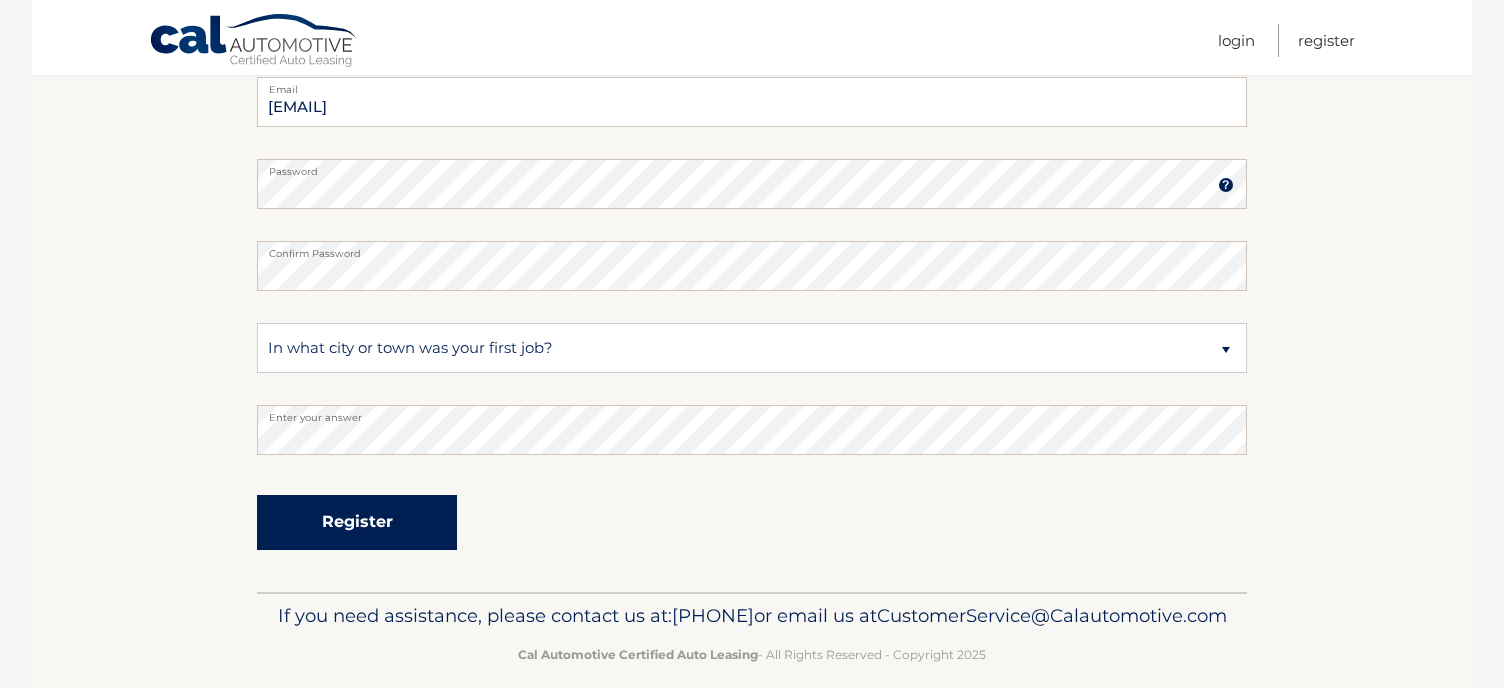 click on "Register" at bounding box center [357, 522] 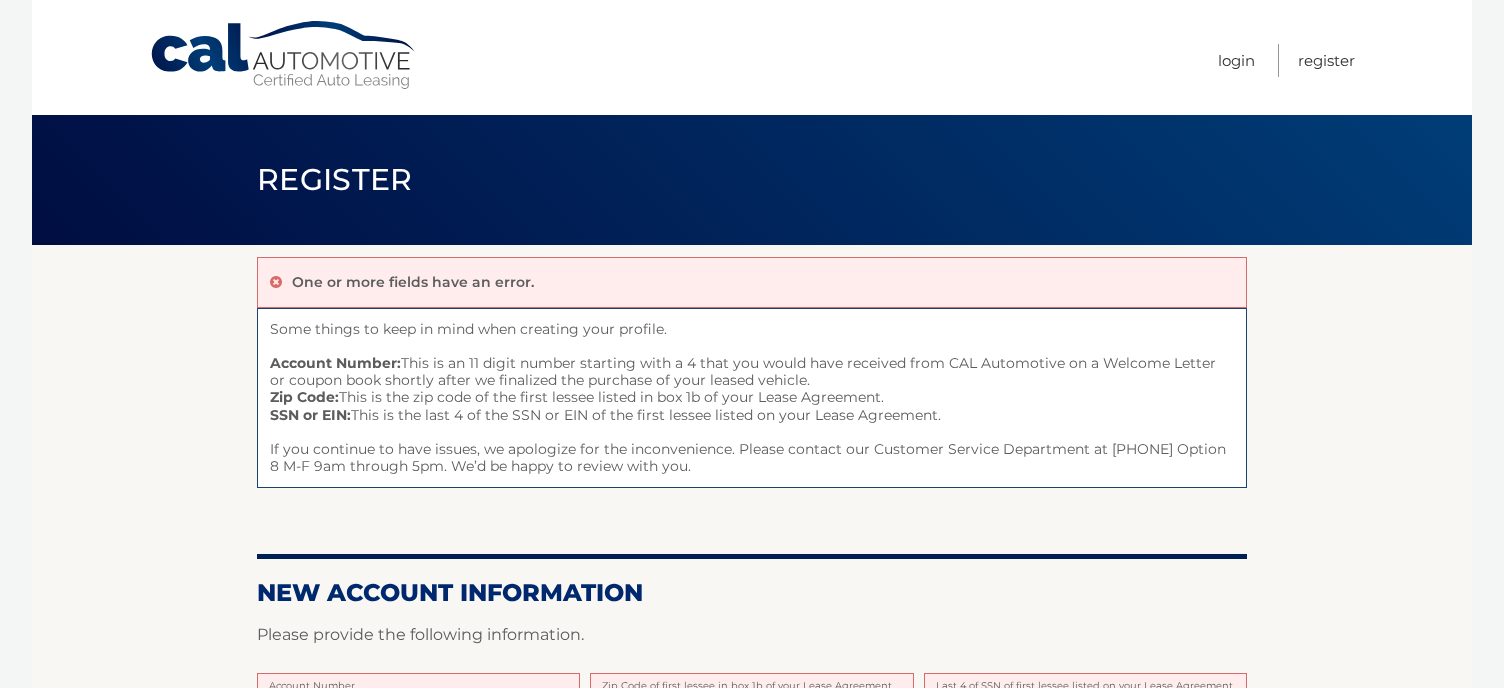 scroll, scrollTop: 0, scrollLeft: 0, axis: both 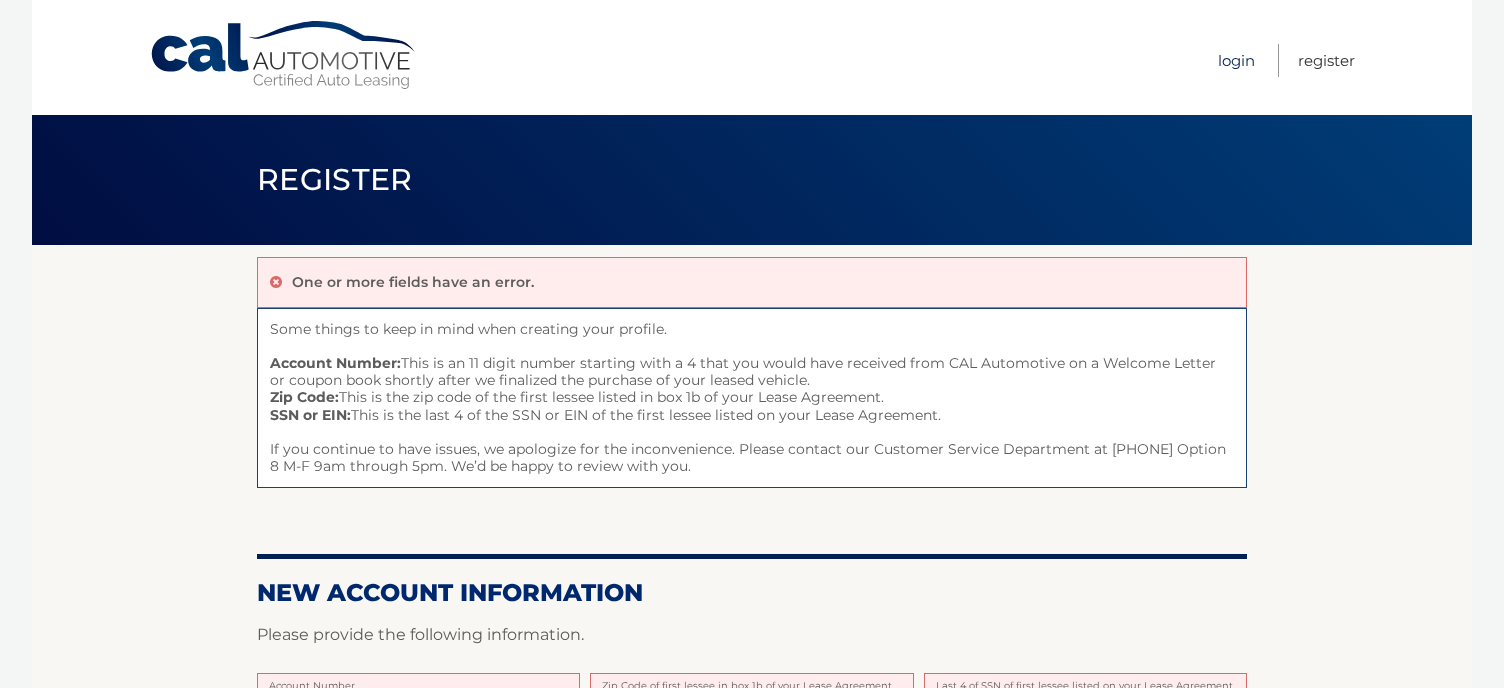 click on "Login" at bounding box center [1236, 60] 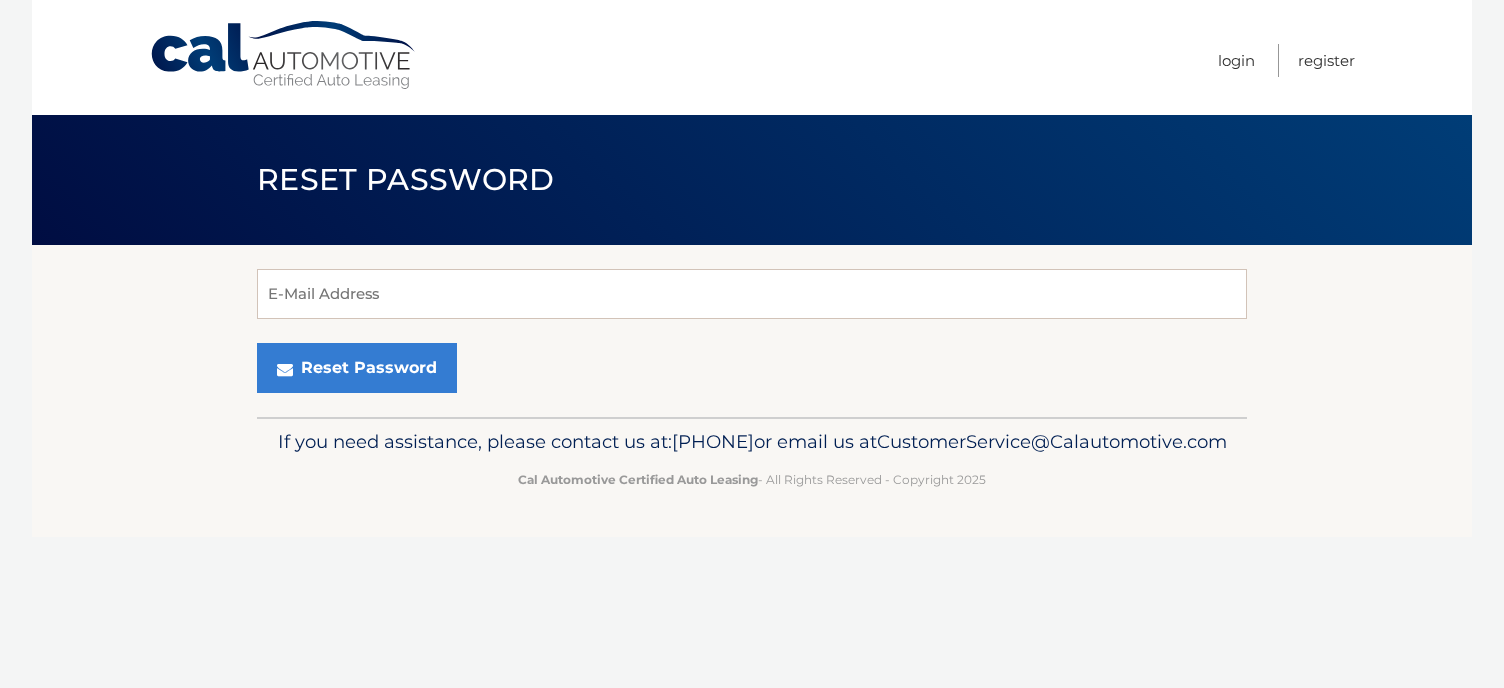 scroll, scrollTop: 0, scrollLeft: 0, axis: both 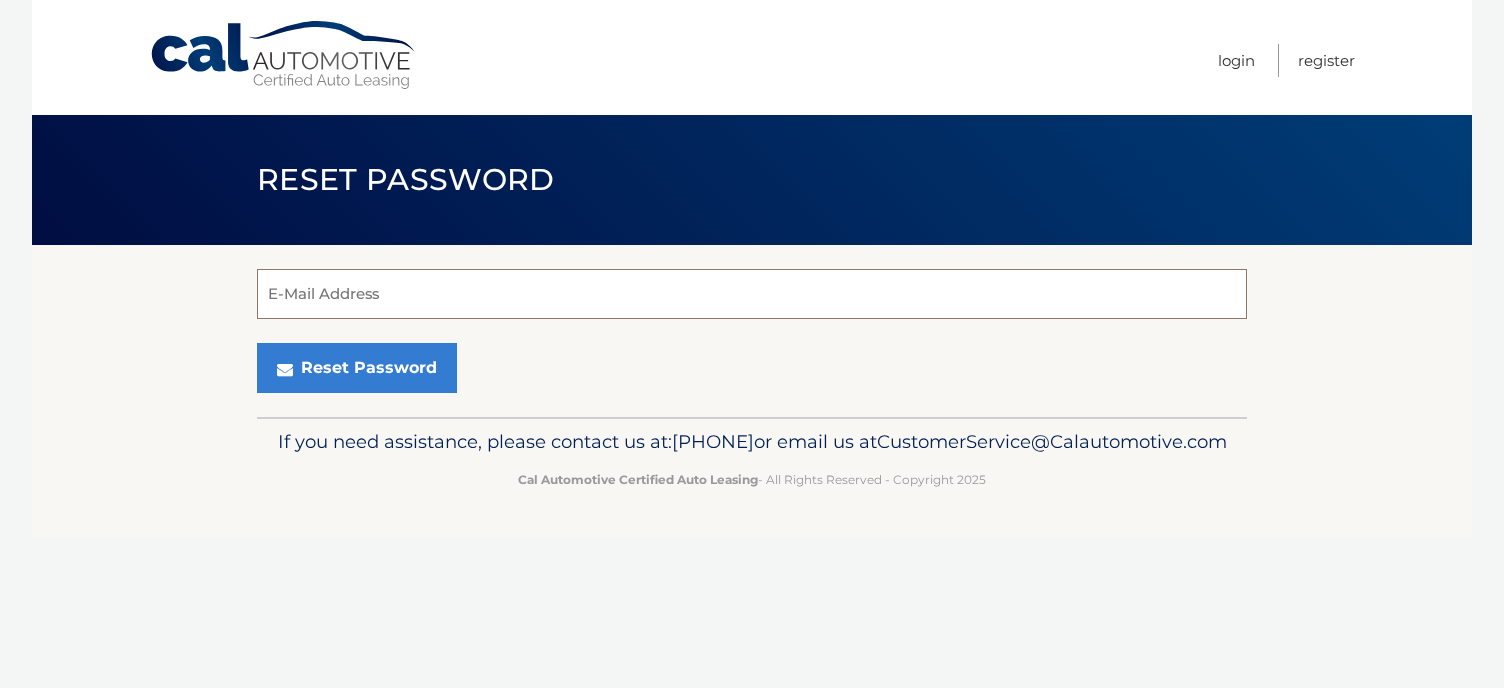 click on "E-Mail Address" at bounding box center (752, 294) 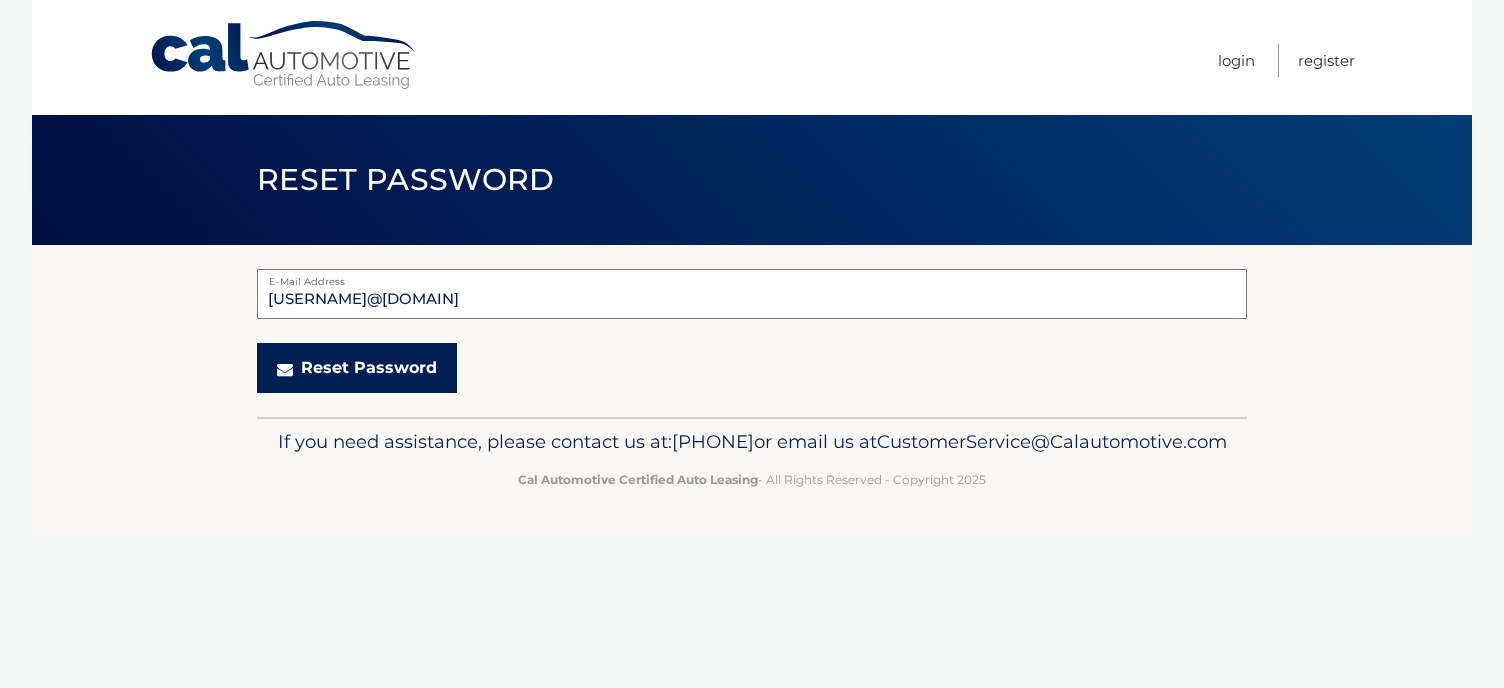 type on "lkantawang@gmail.com" 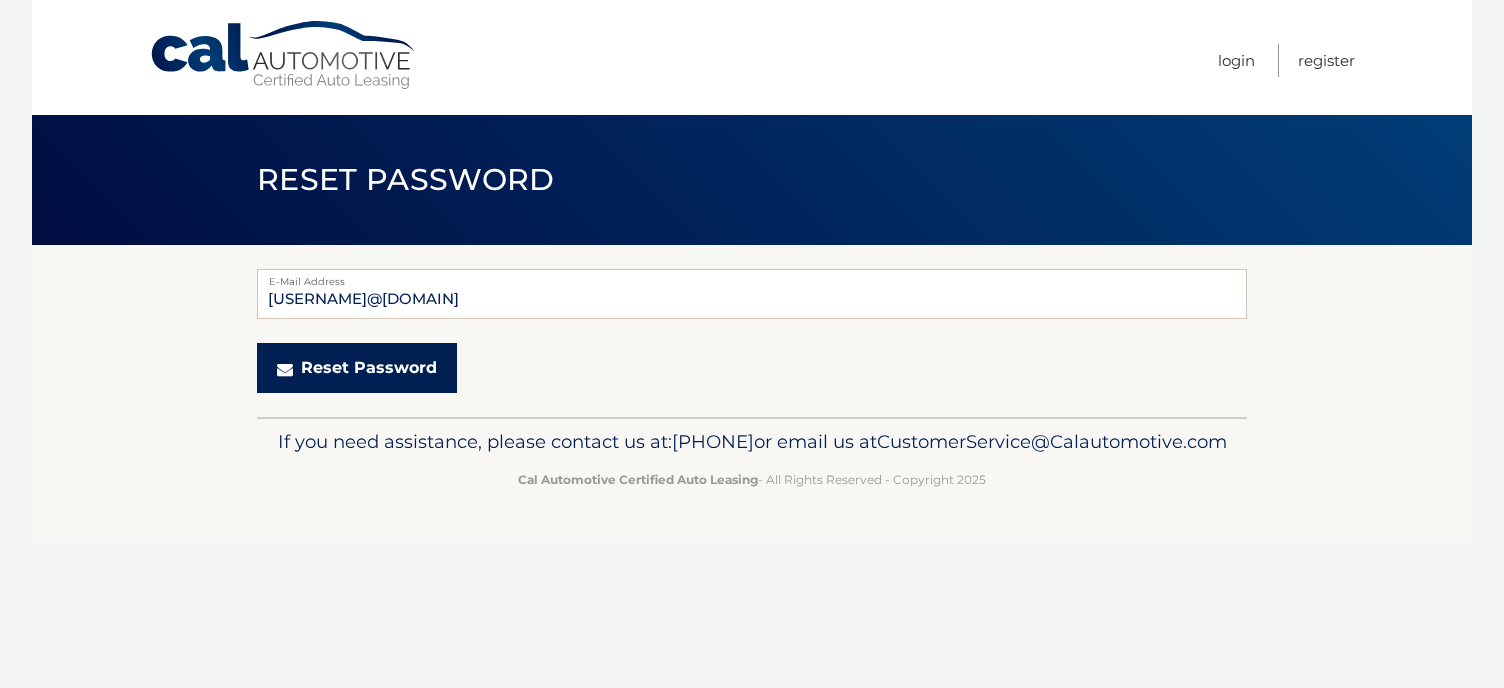 click on "Reset Password" at bounding box center [357, 368] 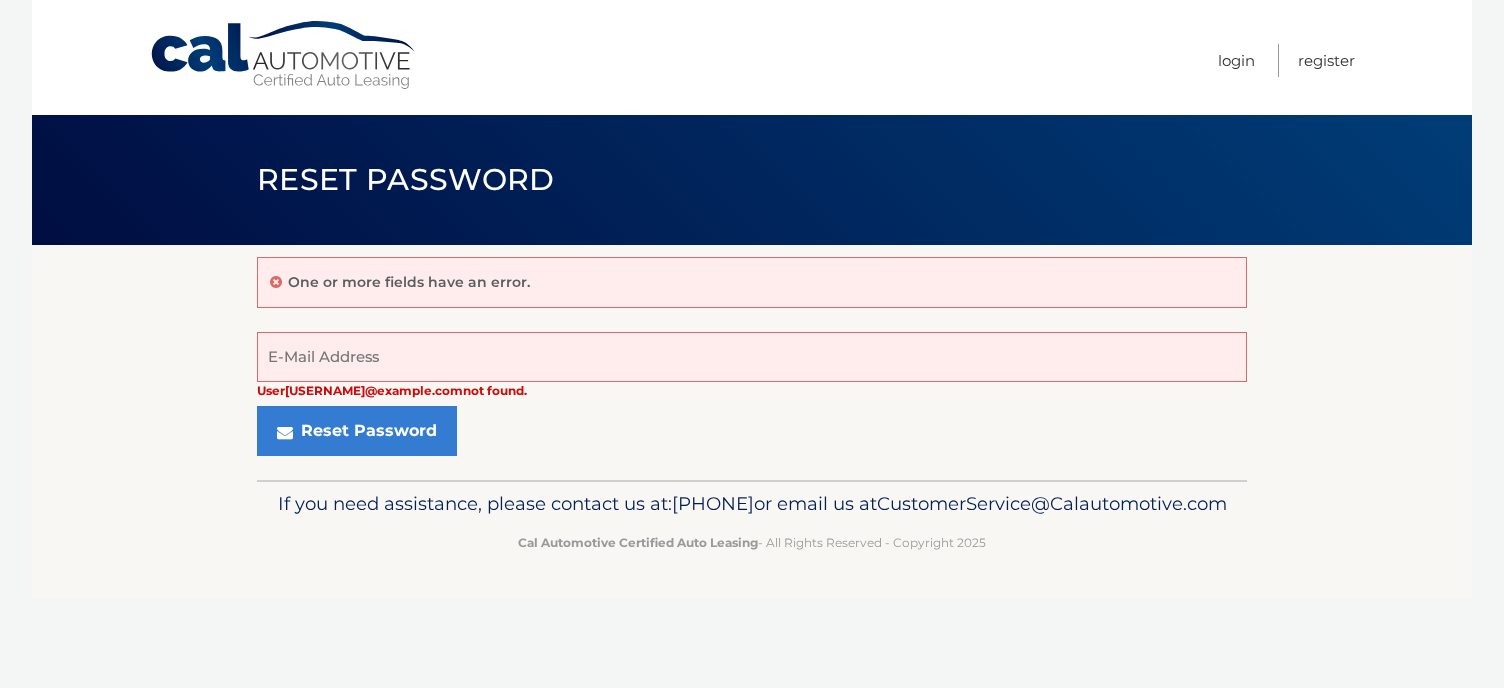 scroll, scrollTop: 0, scrollLeft: 0, axis: both 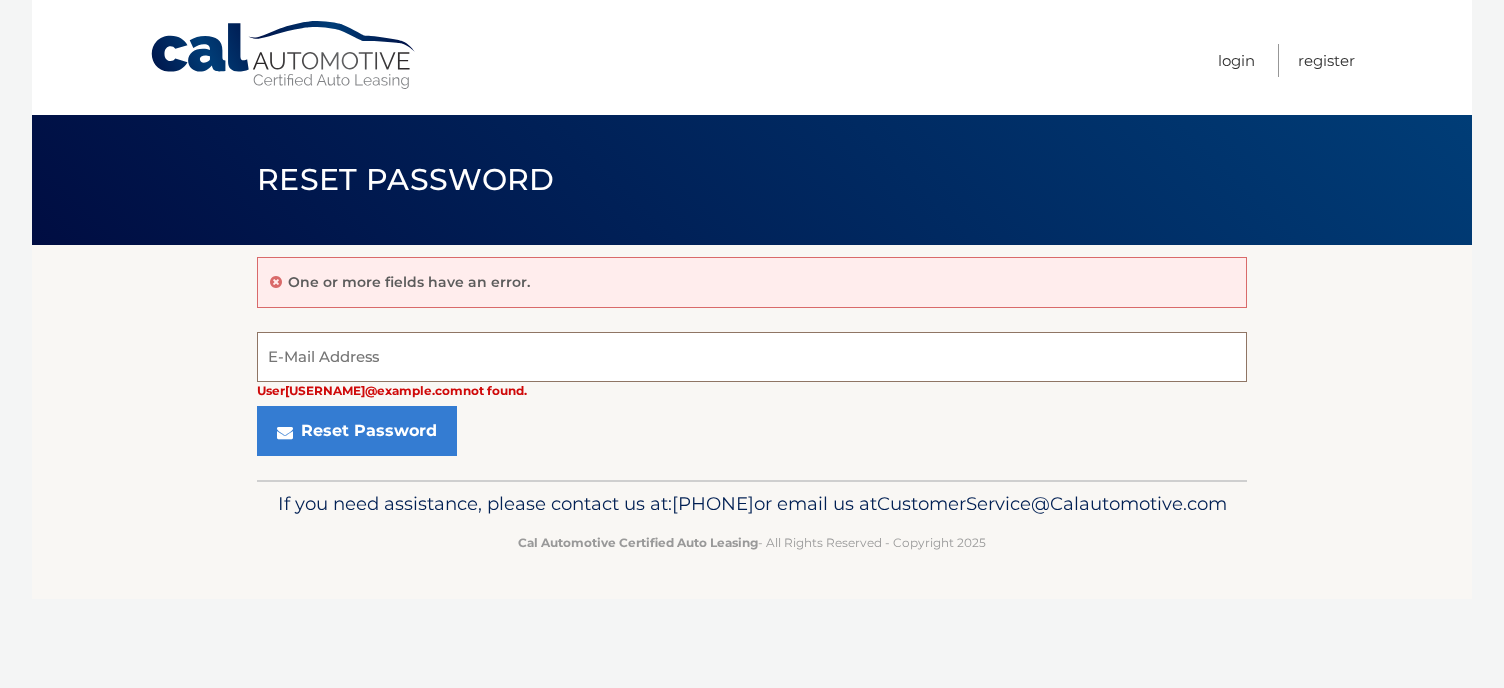 click on "E-Mail Address" at bounding box center (752, 357) 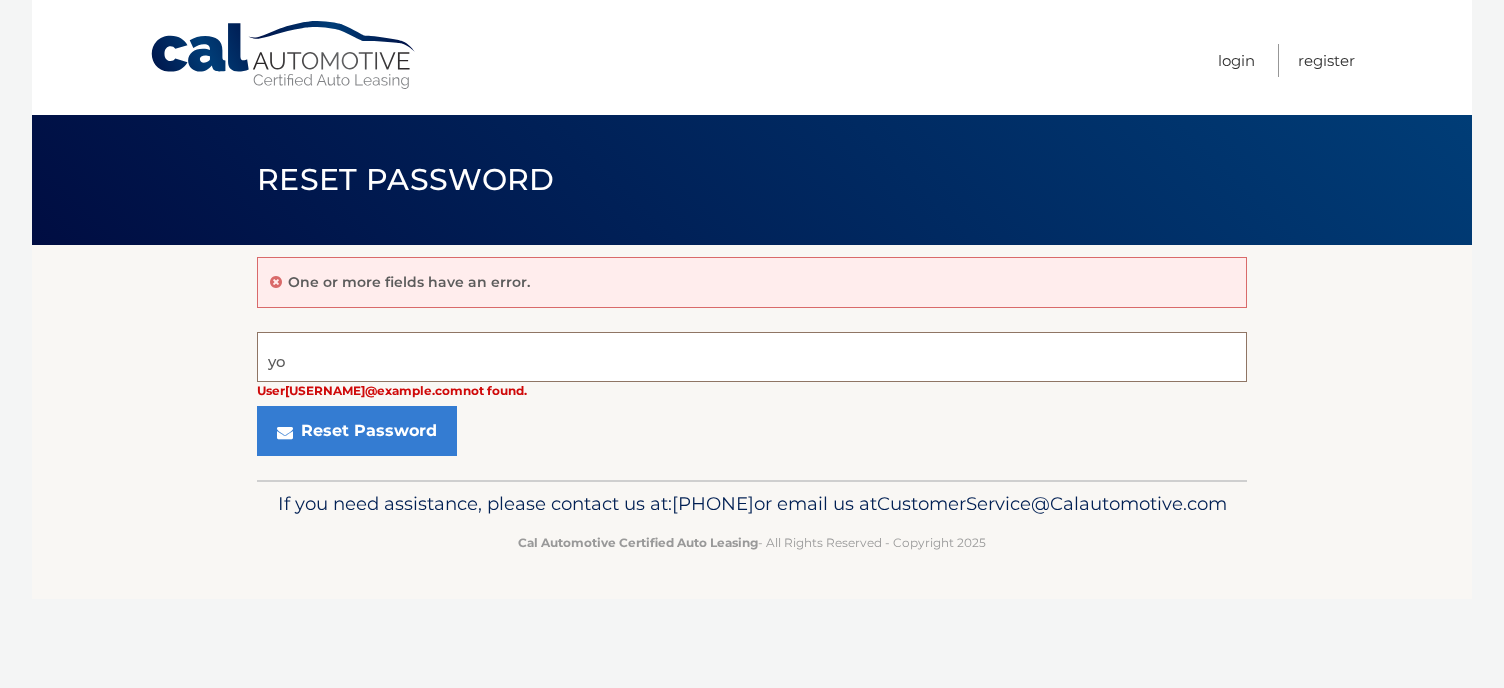 type on "y" 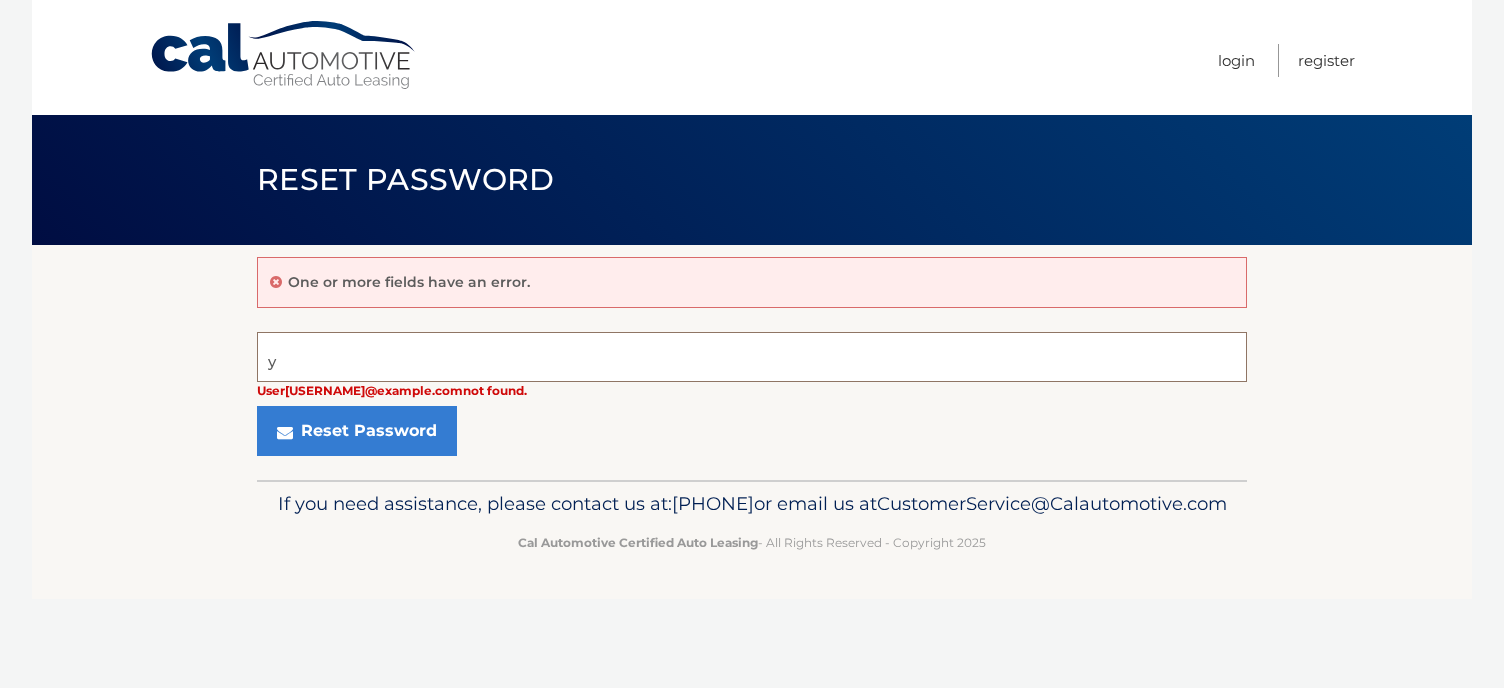 type 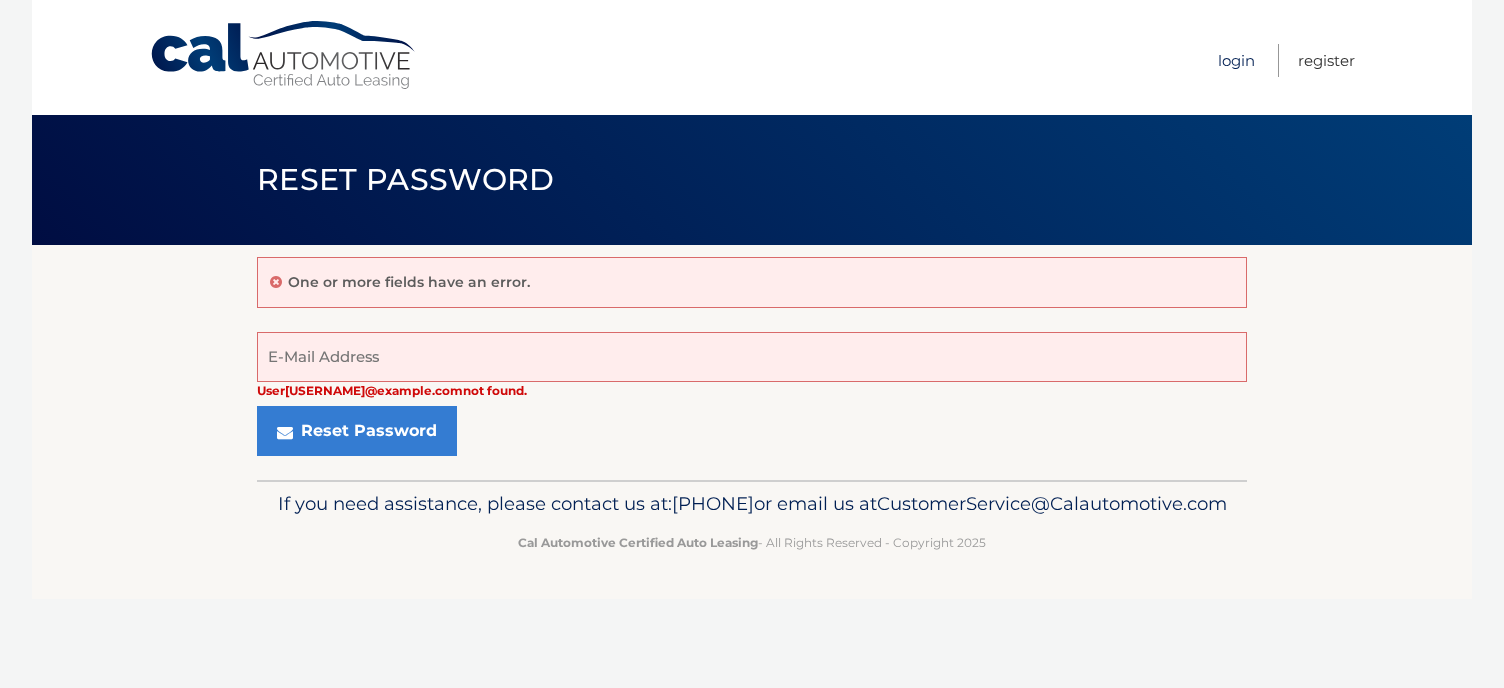click on "Login" at bounding box center (1236, 60) 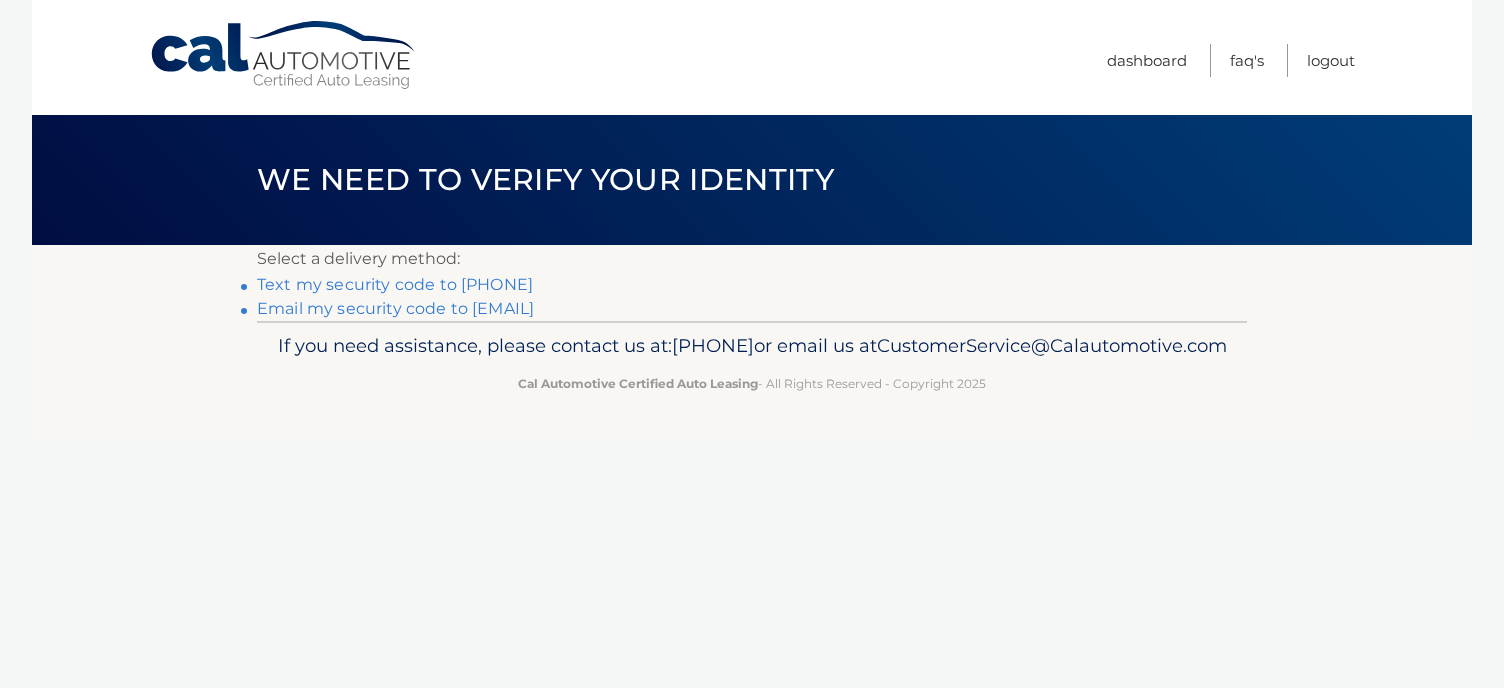 scroll, scrollTop: 0, scrollLeft: 0, axis: both 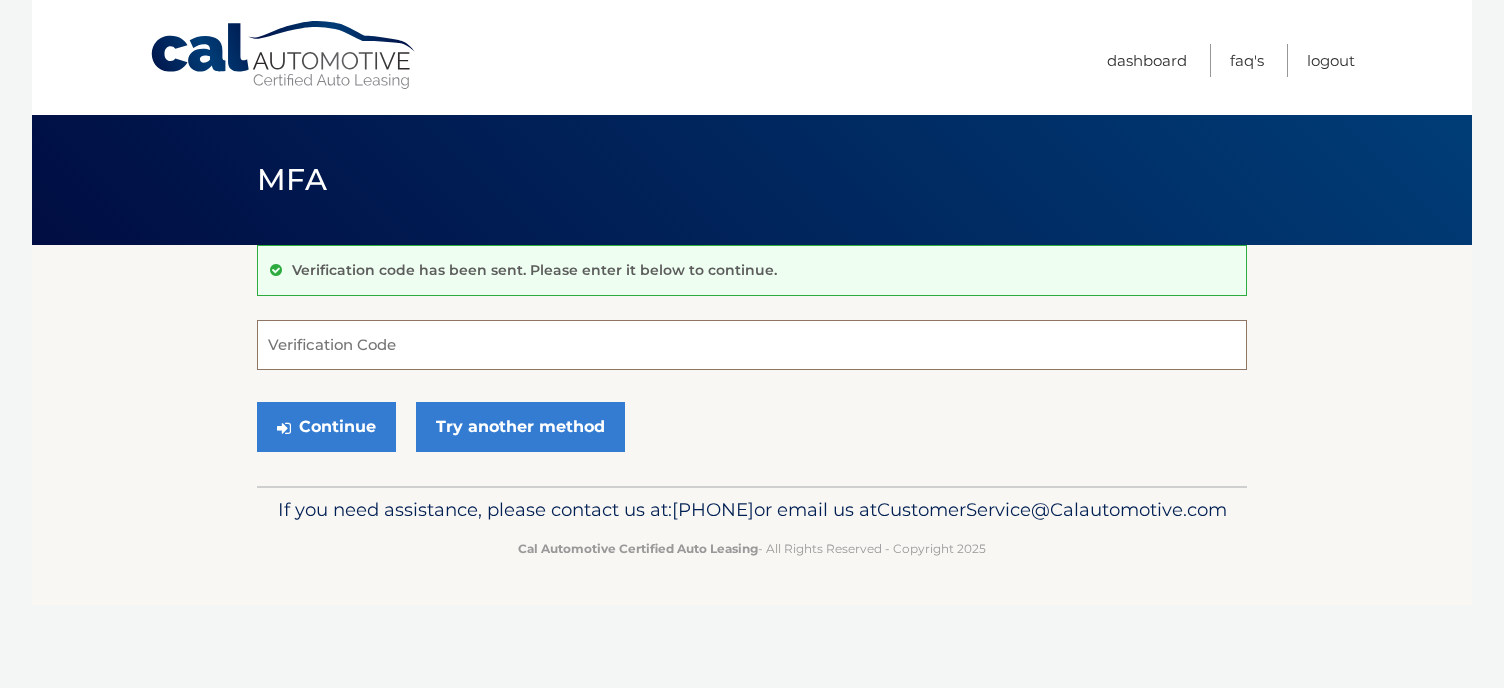 click on "Verification Code" at bounding box center [752, 345] 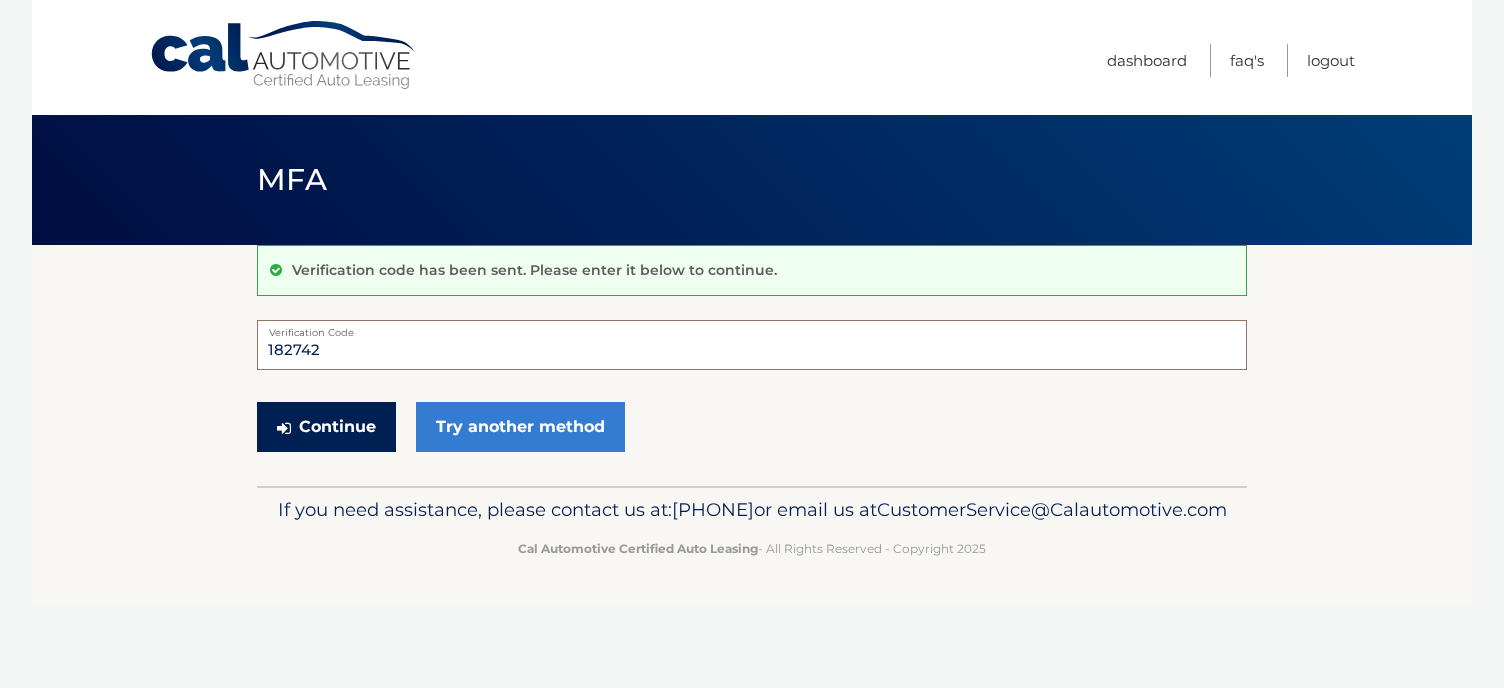 type on "182742" 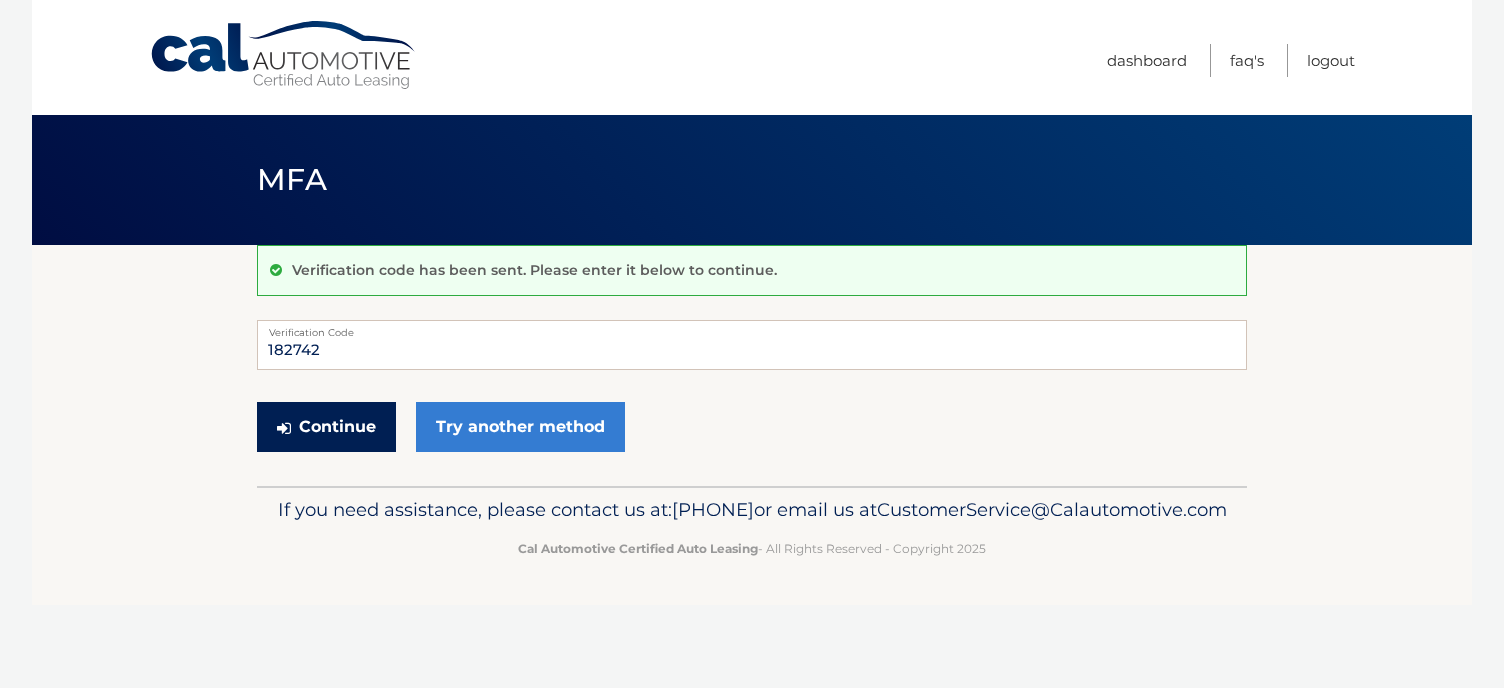 click on "Continue" at bounding box center (326, 427) 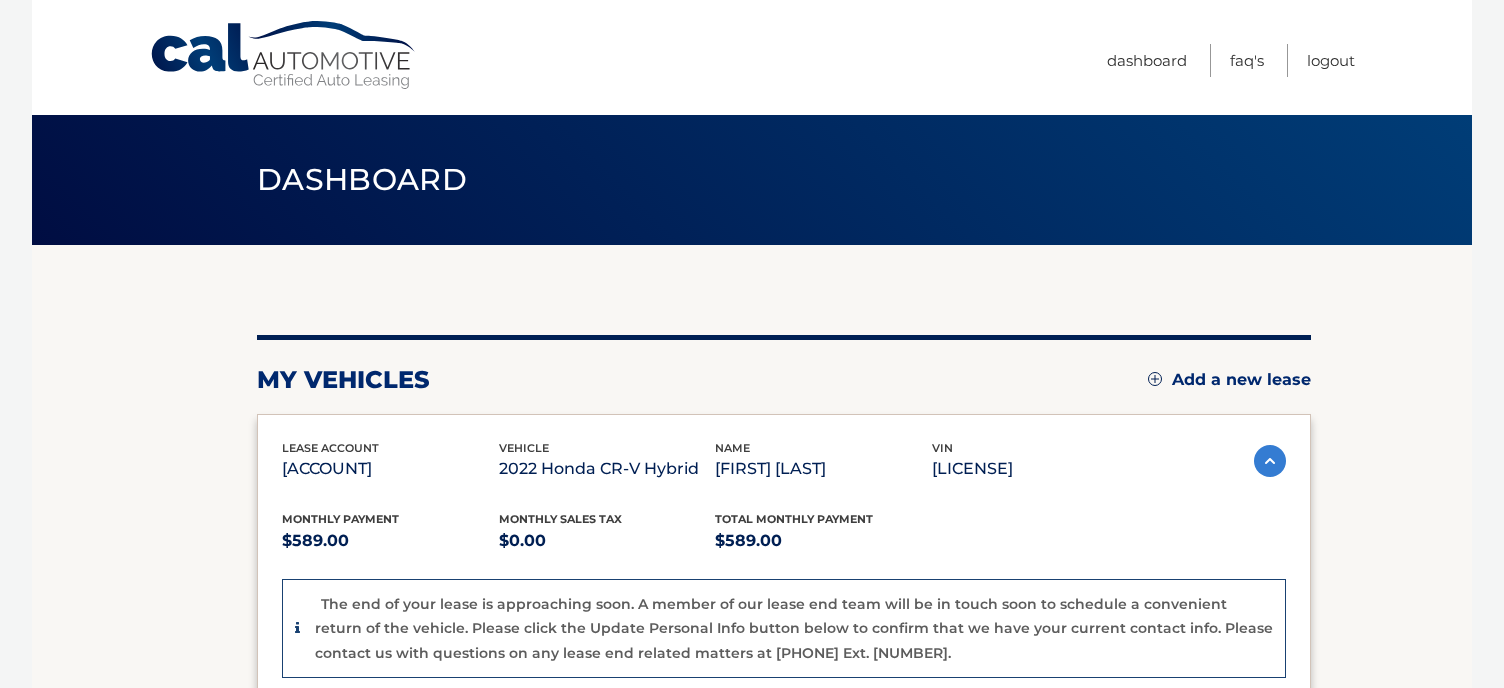 scroll, scrollTop: 0, scrollLeft: 0, axis: both 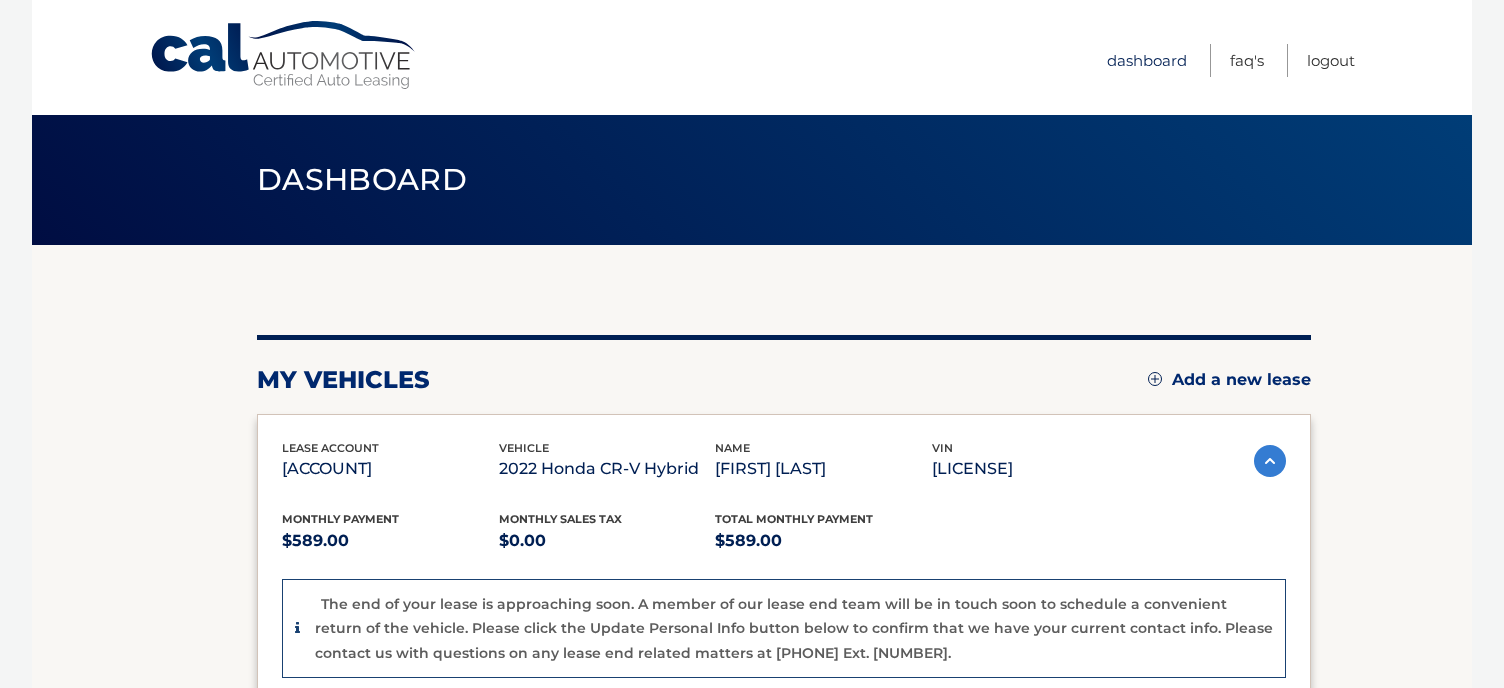 click on "Dashboard" at bounding box center [1147, 60] 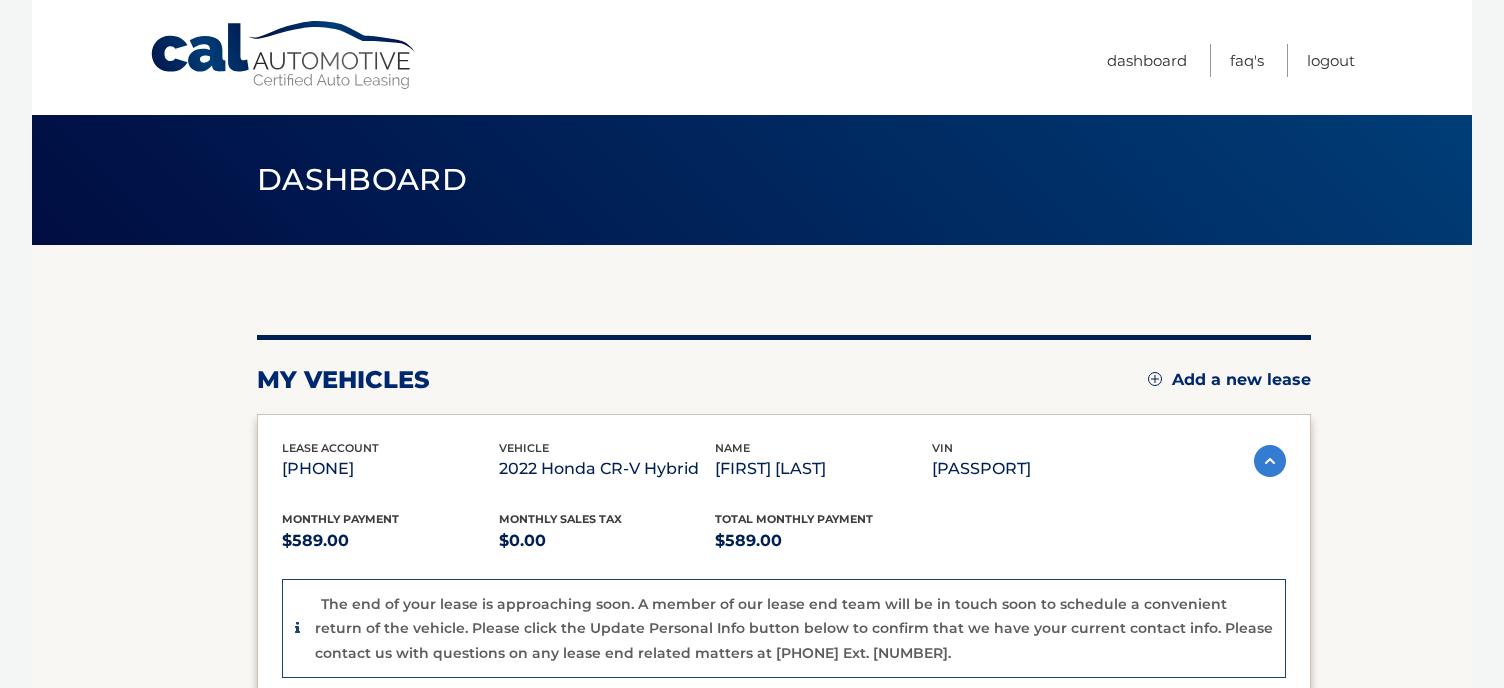 scroll, scrollTop: 0, scrollLeft: 0, axis: both 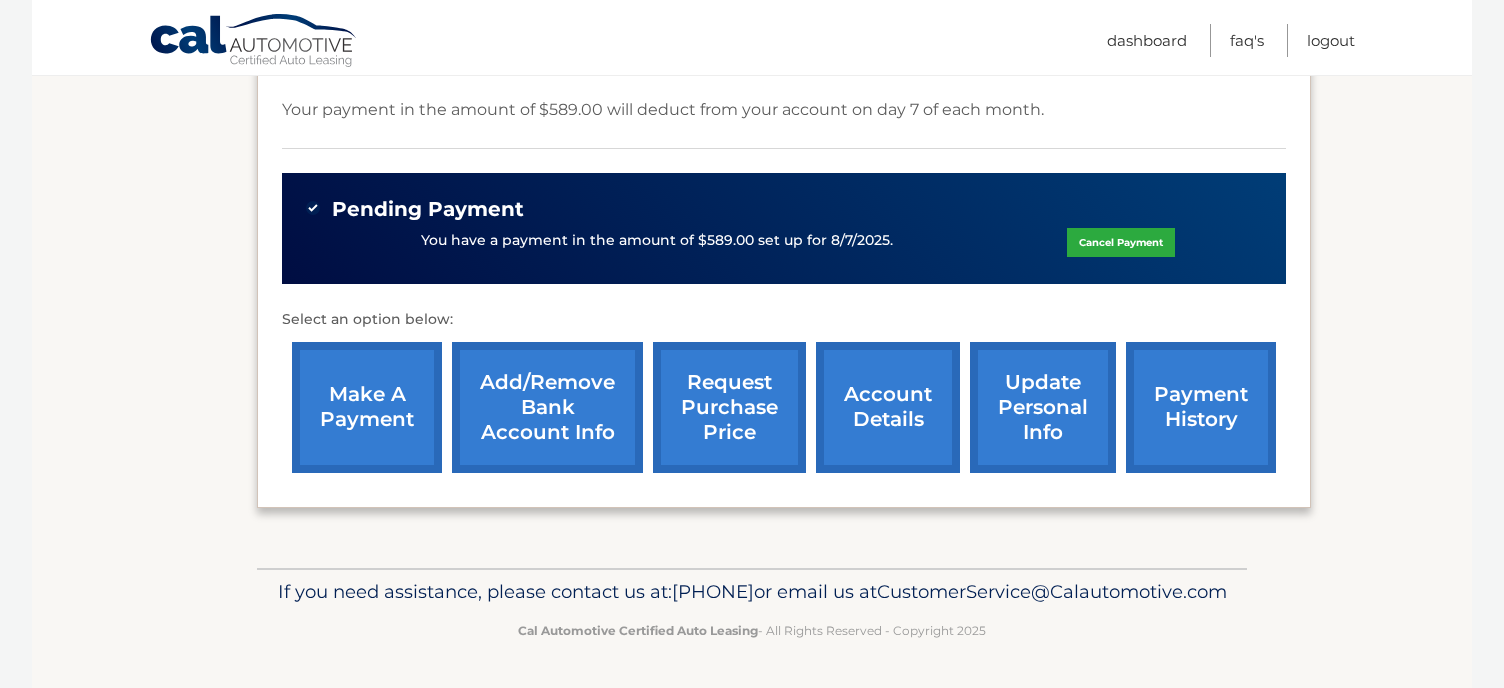 click on "request purchase price" at bounding box center [729, 407] 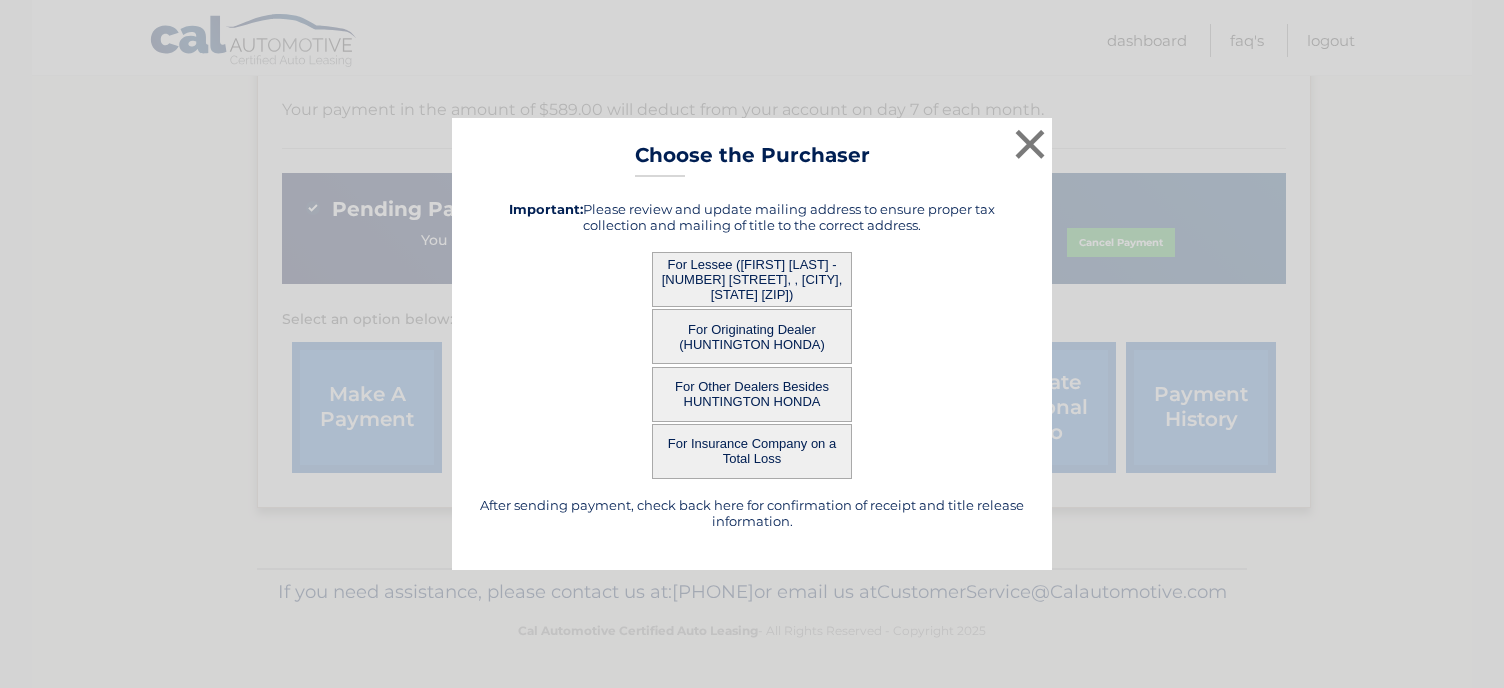 click on "For Lessee ([FIRST] [LAST] - [NUMBER] [STREET], , [CITY], [STATE] [ZIP])" at bounding box center [752, 279] 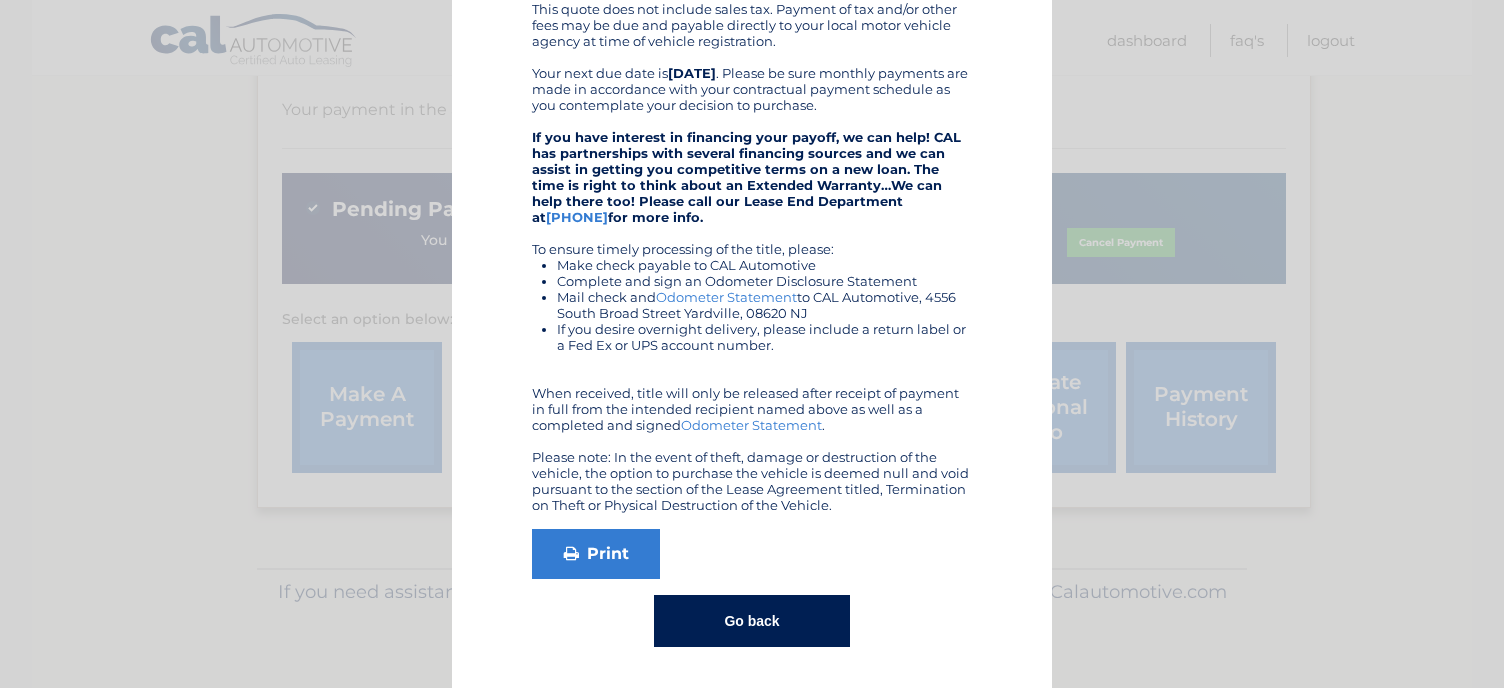 scroll, scrollTop: 392, scrollLeft: 0, axis: vertical 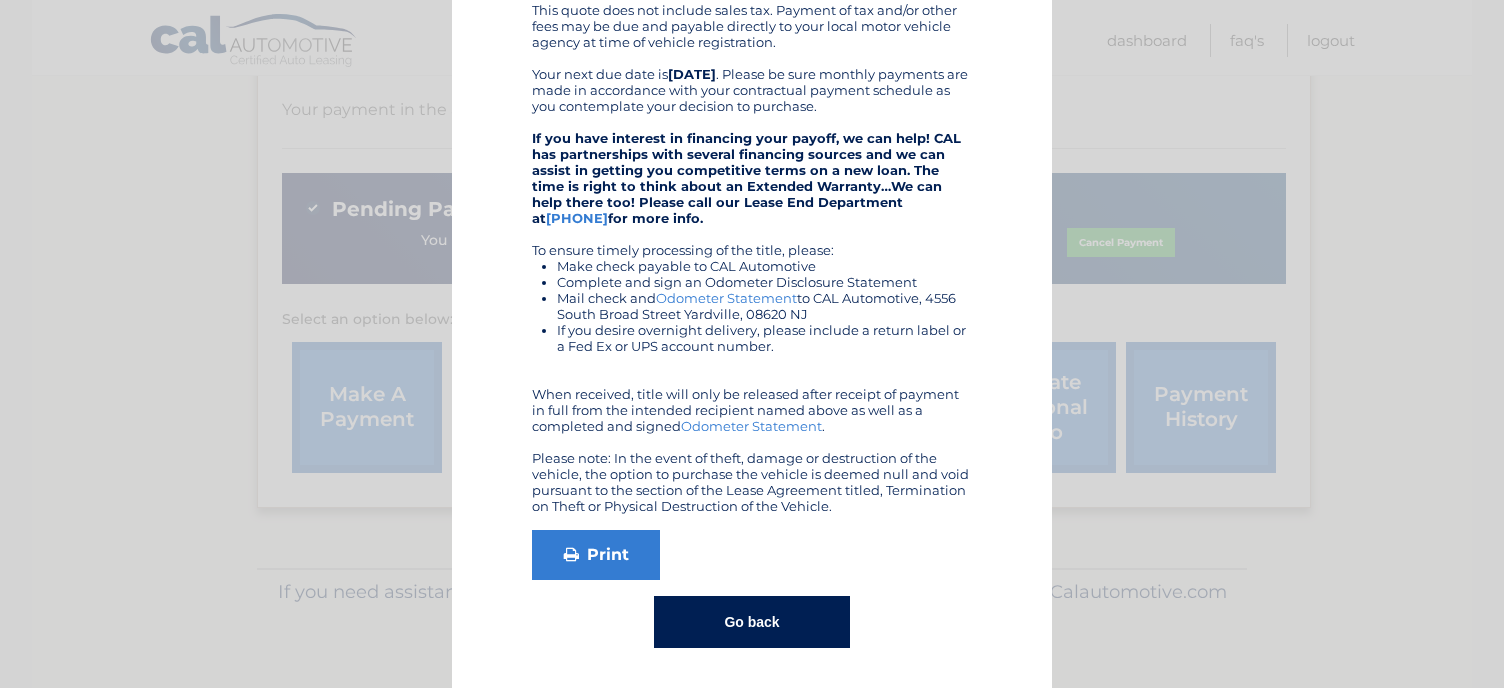 click on "Odometer Statement" at bounding box center (751, 426) 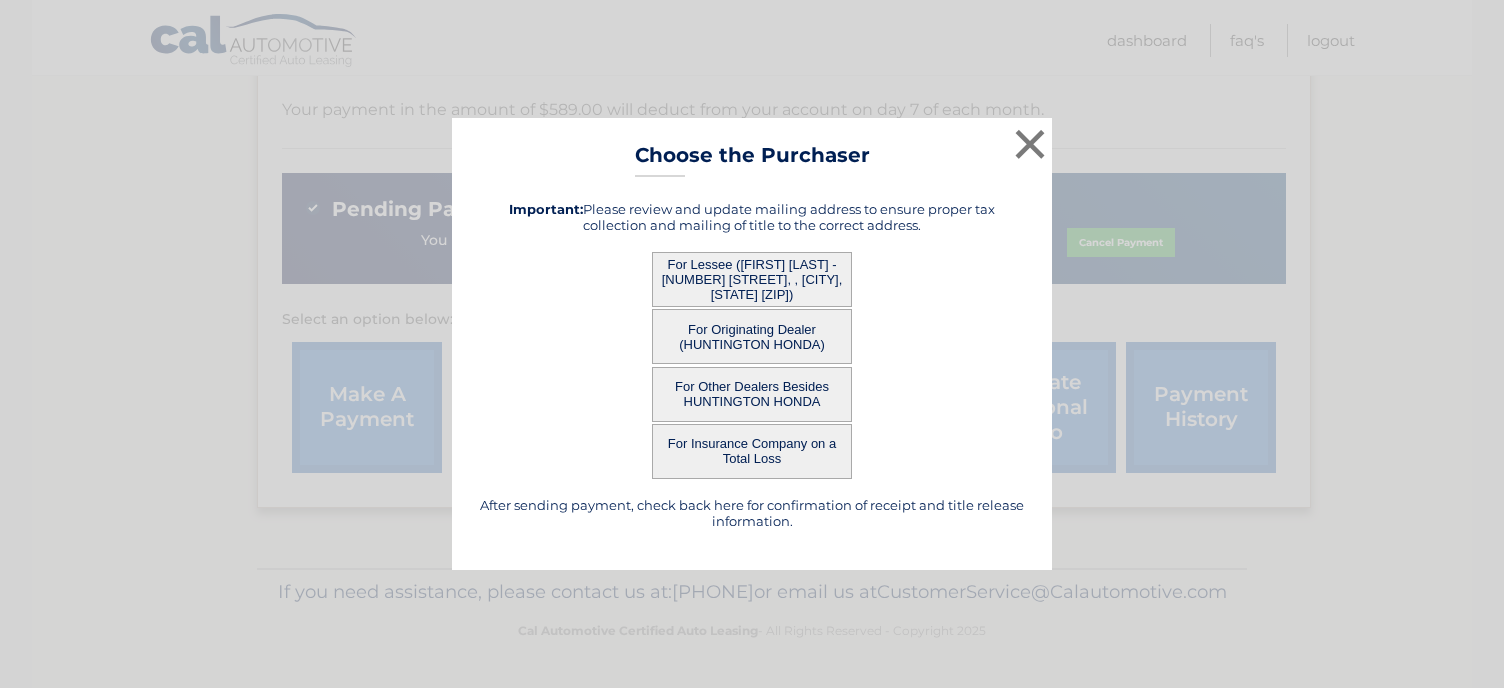 scroll, scrollTop: 0, scrollLeft: 0, axis: both 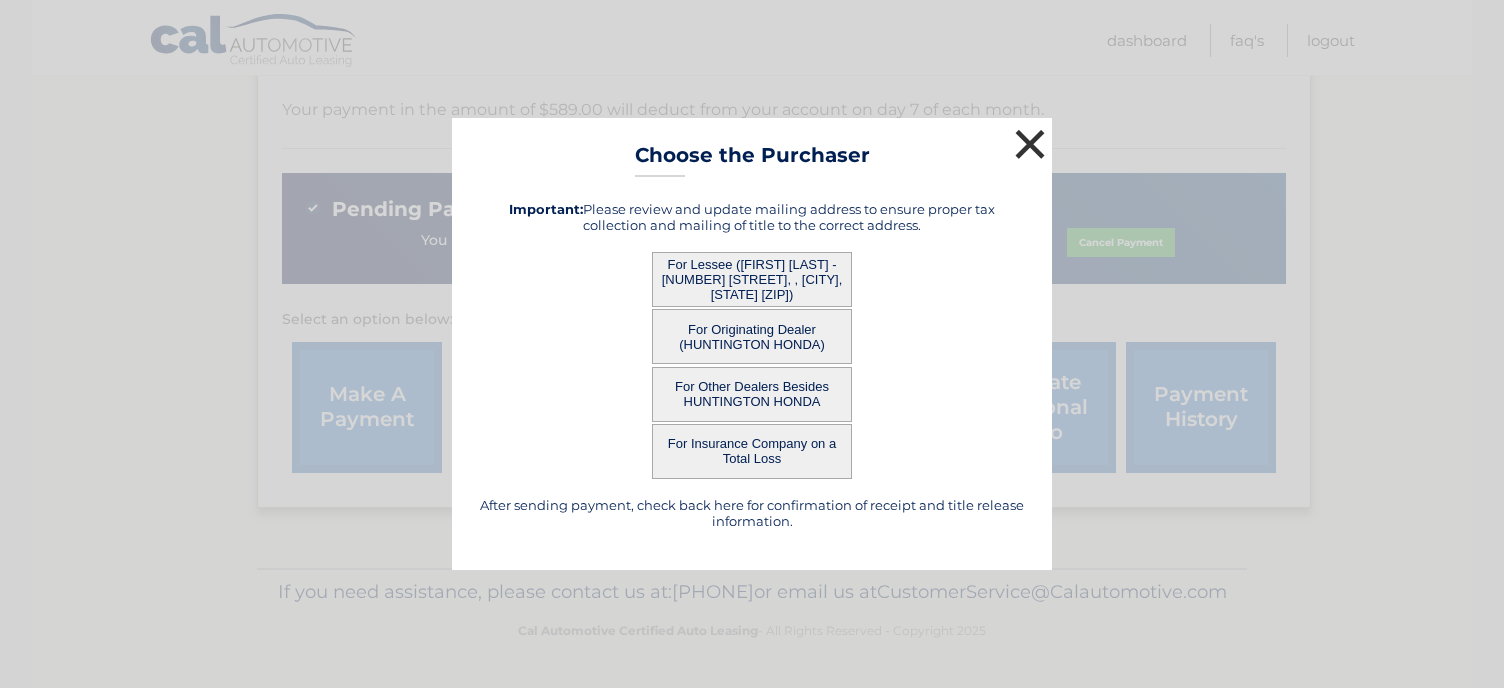 click on "×" at bounding box center (1030, 144) 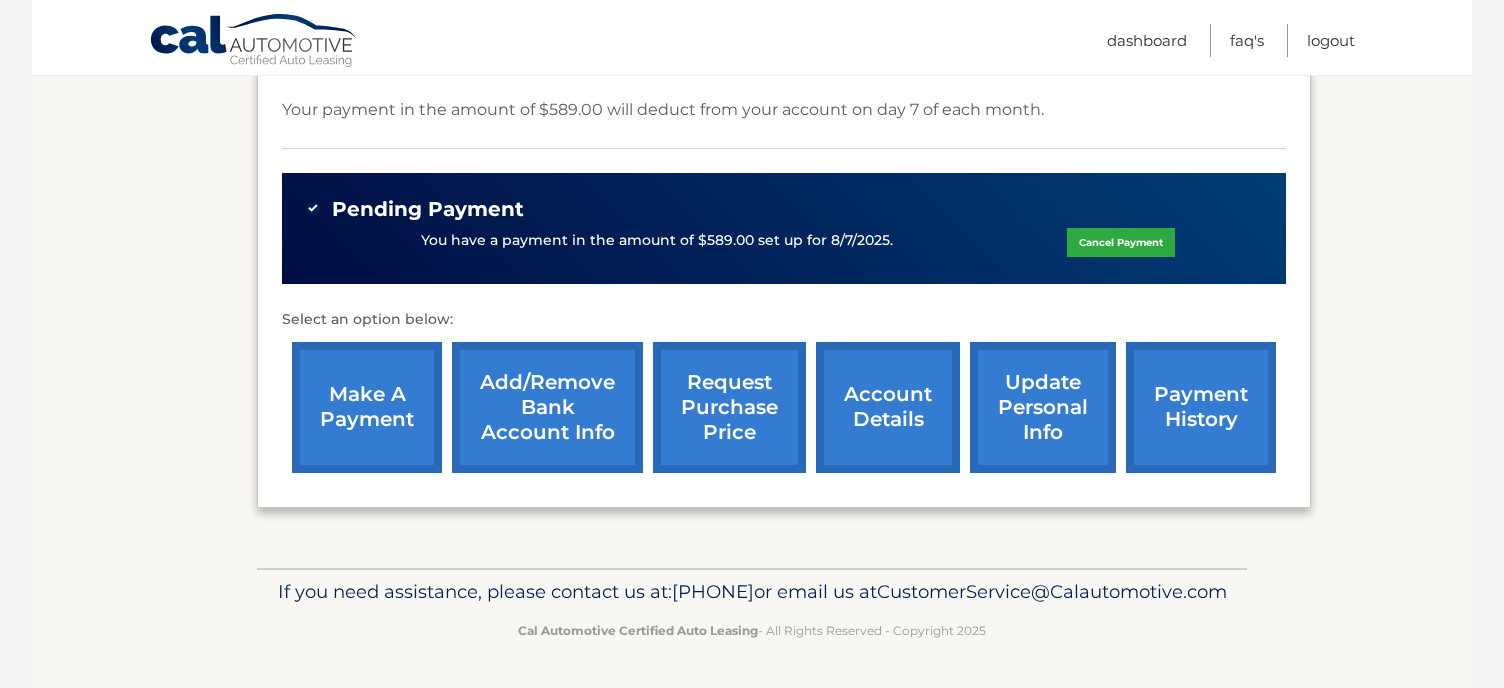 scroll, scrollTop: 699, scrollLeft: 0, axis: vertical 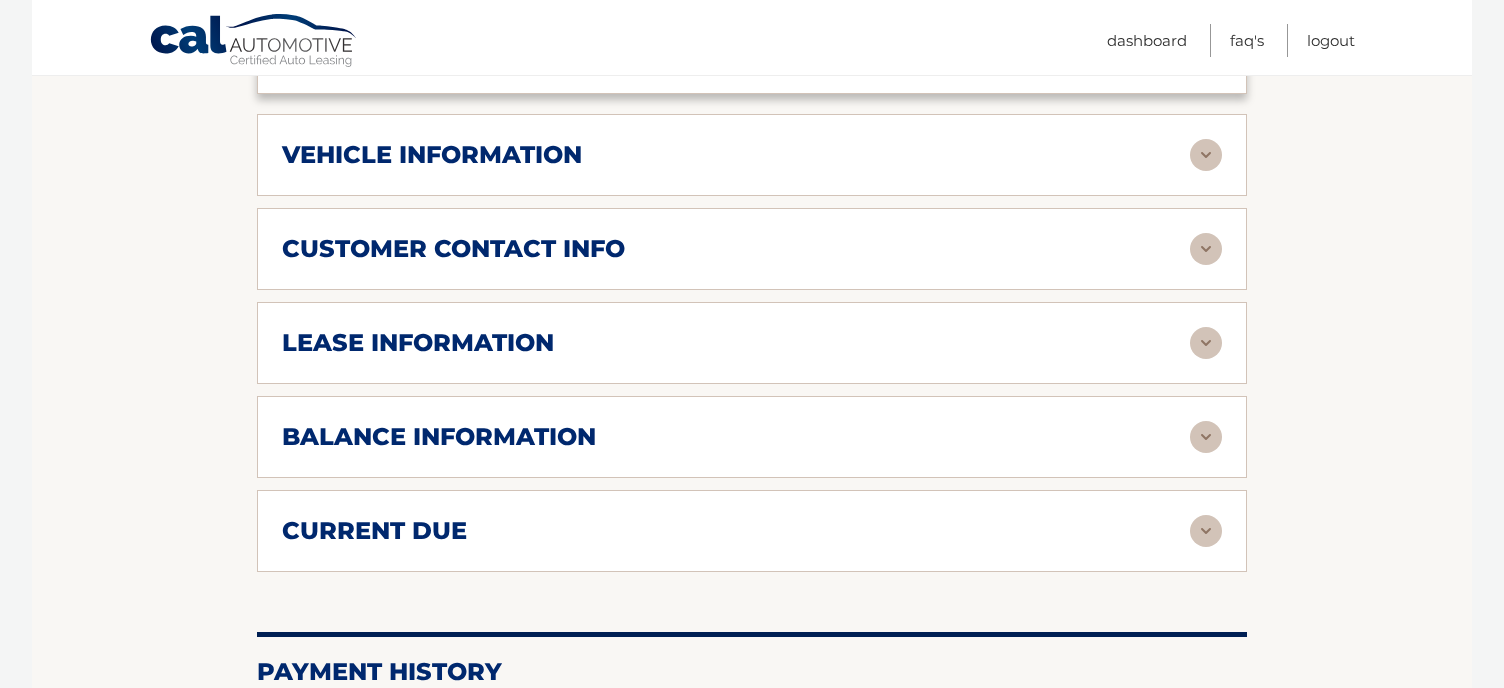 click on "lease information" at bounding box center (736, 343) 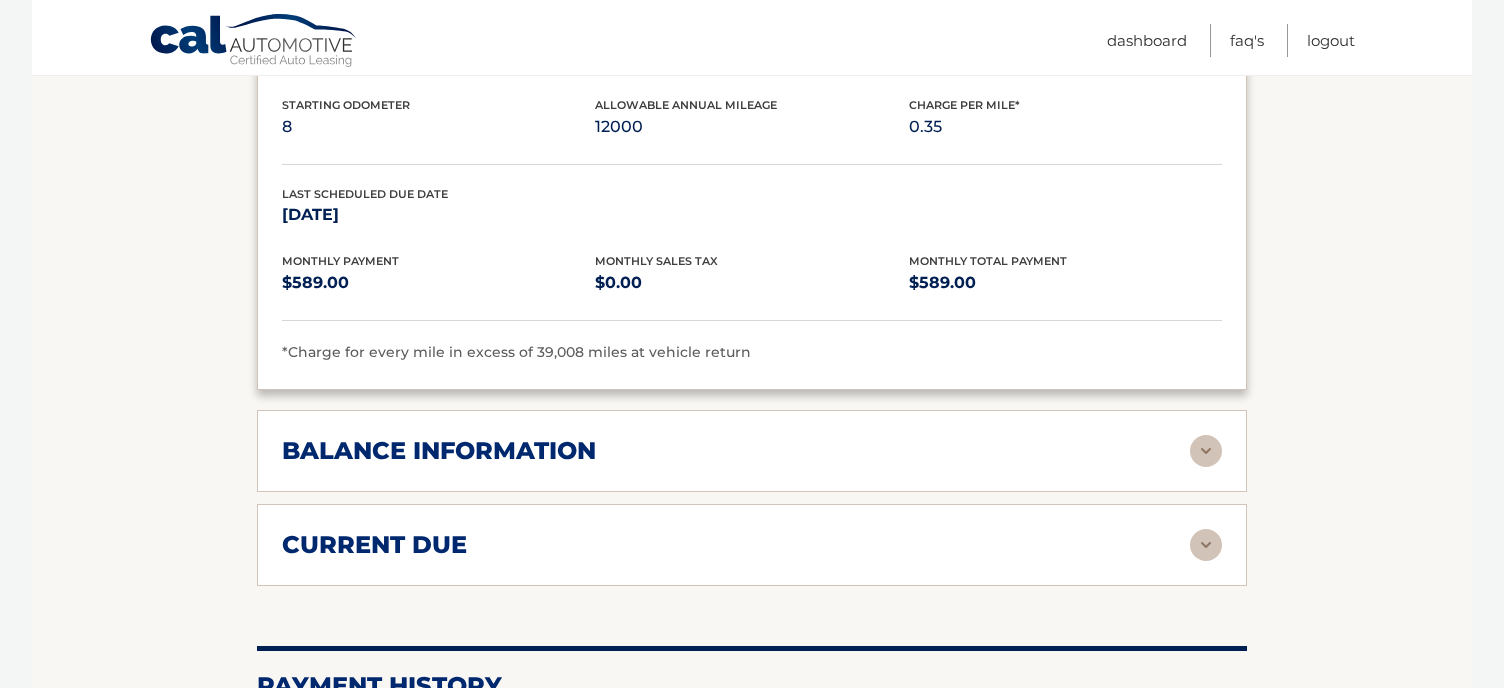 scroll, scrollTop: 1357, scrollLeft: 0, axis: vertical 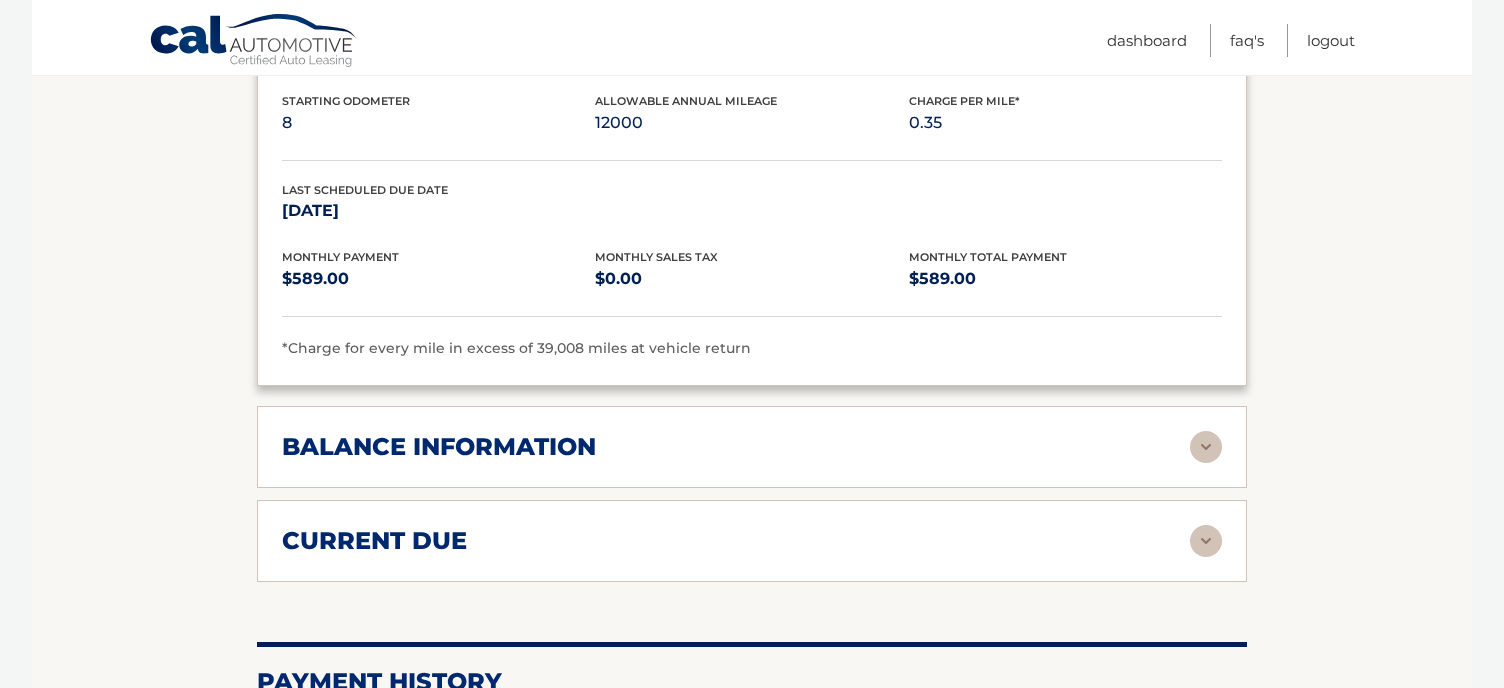 click on "balance information
Payments Received
38
Payments Remaining
1
Next Payment will be due
Jul 07, 2025
Most Recent Payment Was Due
Jul 07, 2025
Last Payment was received
Jul 07, 2025" at bounding box center [752, 447] 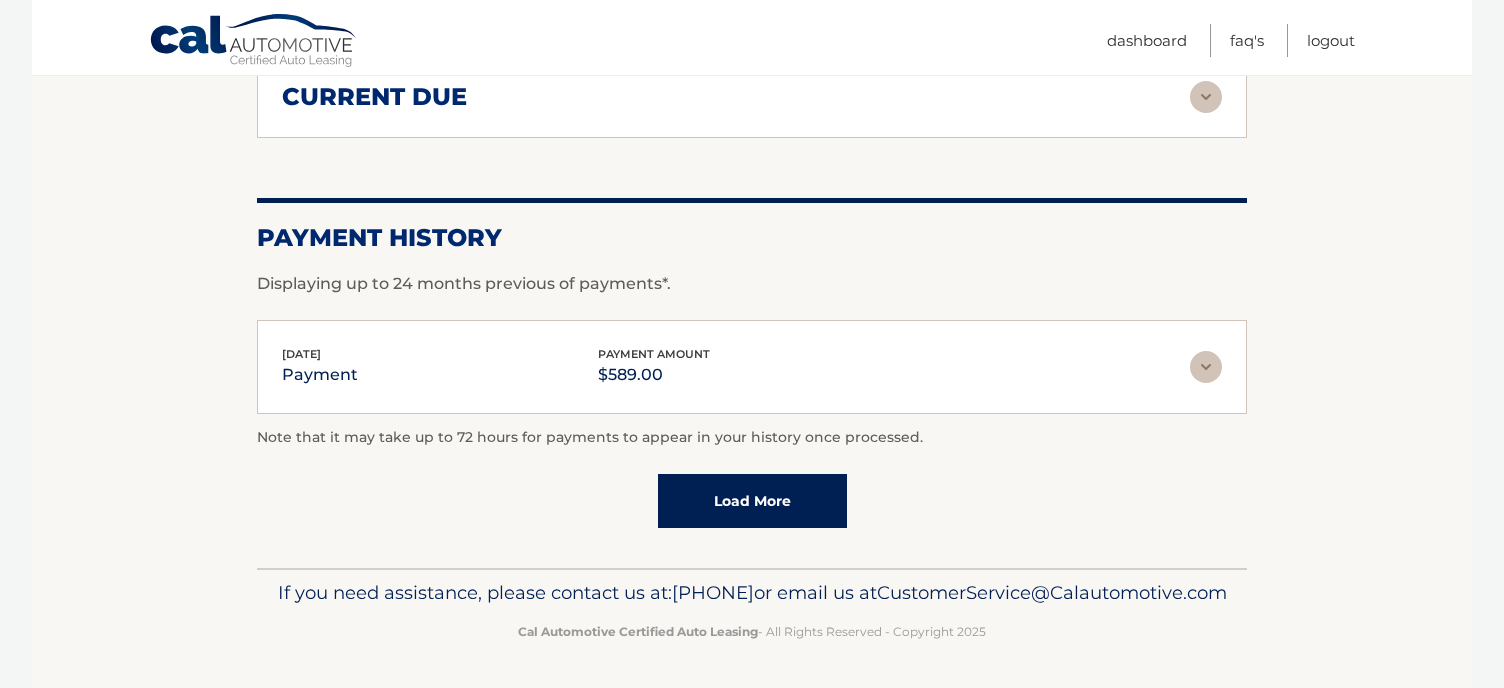scroll, scrollTop: 2079, scrollLeft: 0, axis: vertical 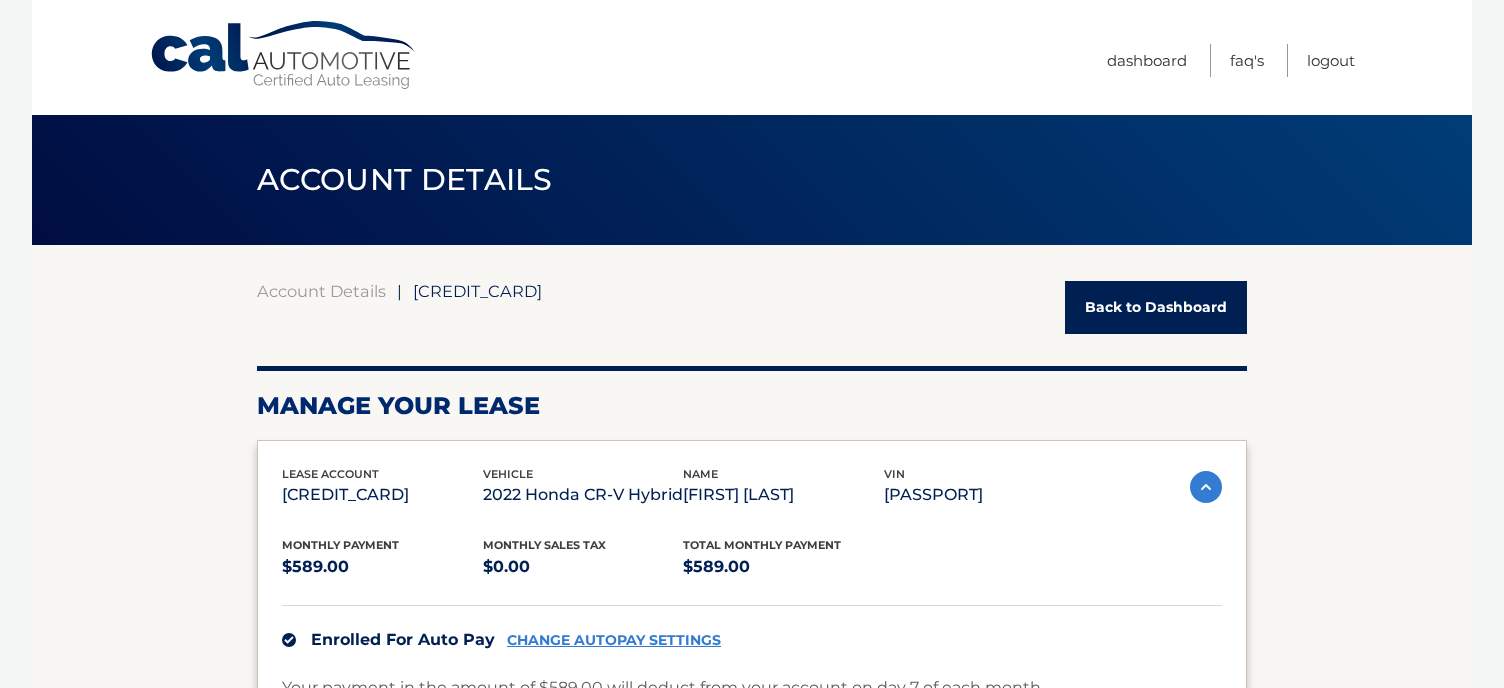 click on "Back to Dashboard" at bounding box center (1156, 307) 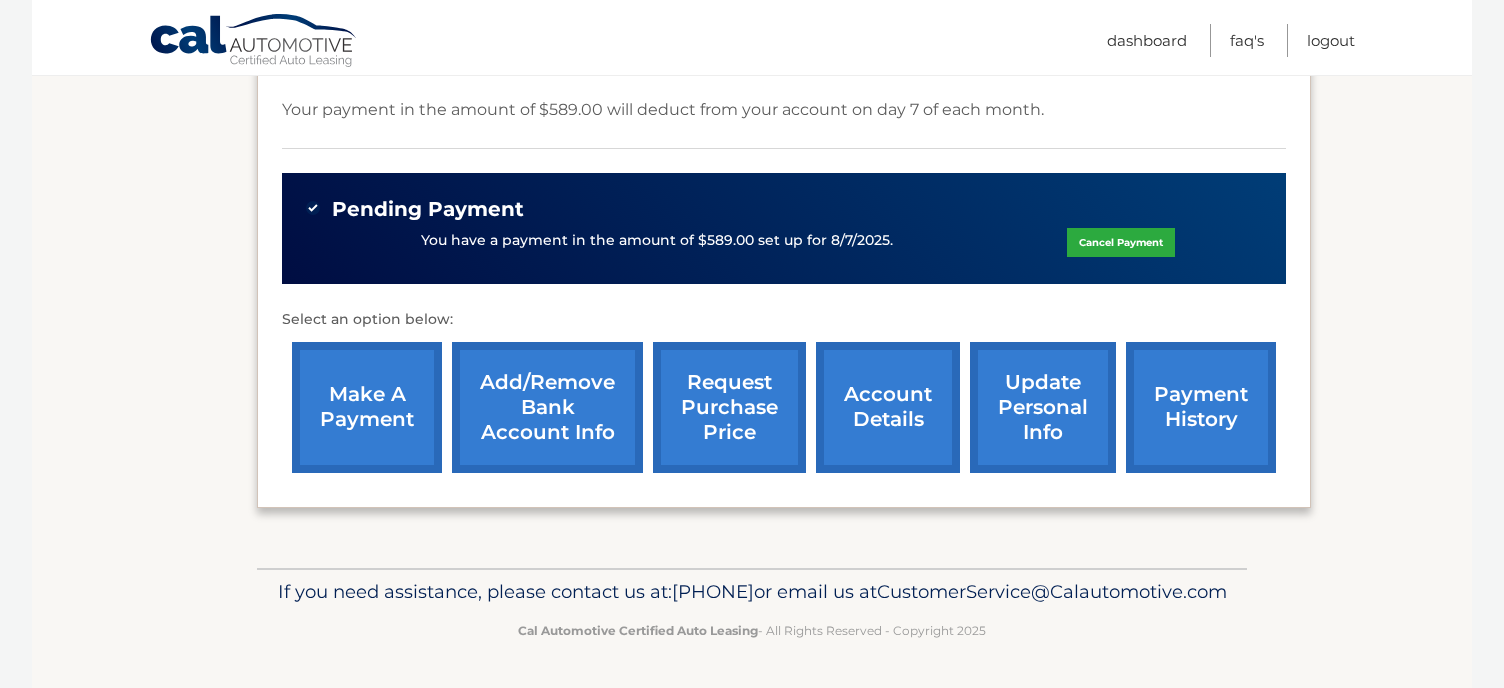 scroll, scrollTop: 699, scrollLeft: 0, axis: vertical 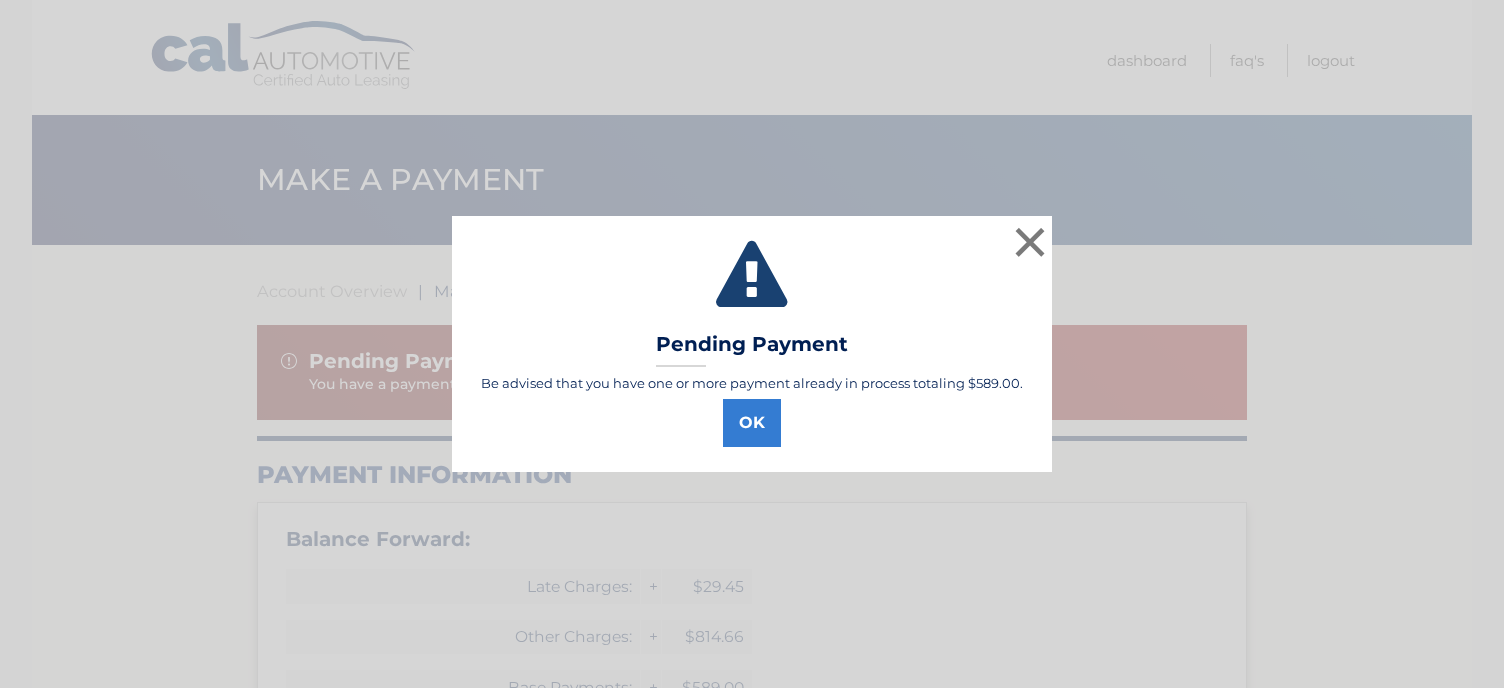 select on "NzNmYmI5ZmYtODNhZC00ZWU3LWE3NTItYTdiZDVhYTQ3NDk0" 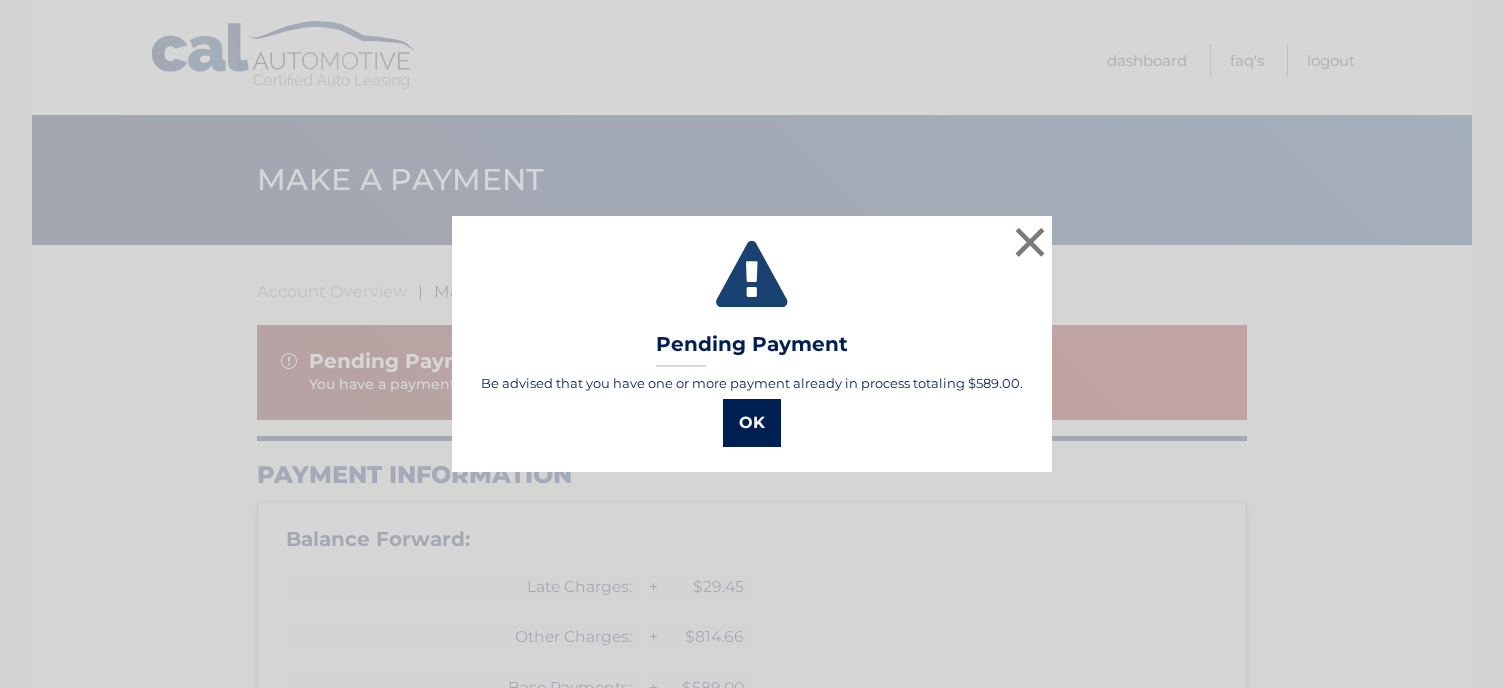 click on "OK" at bounding box center [752, 423] 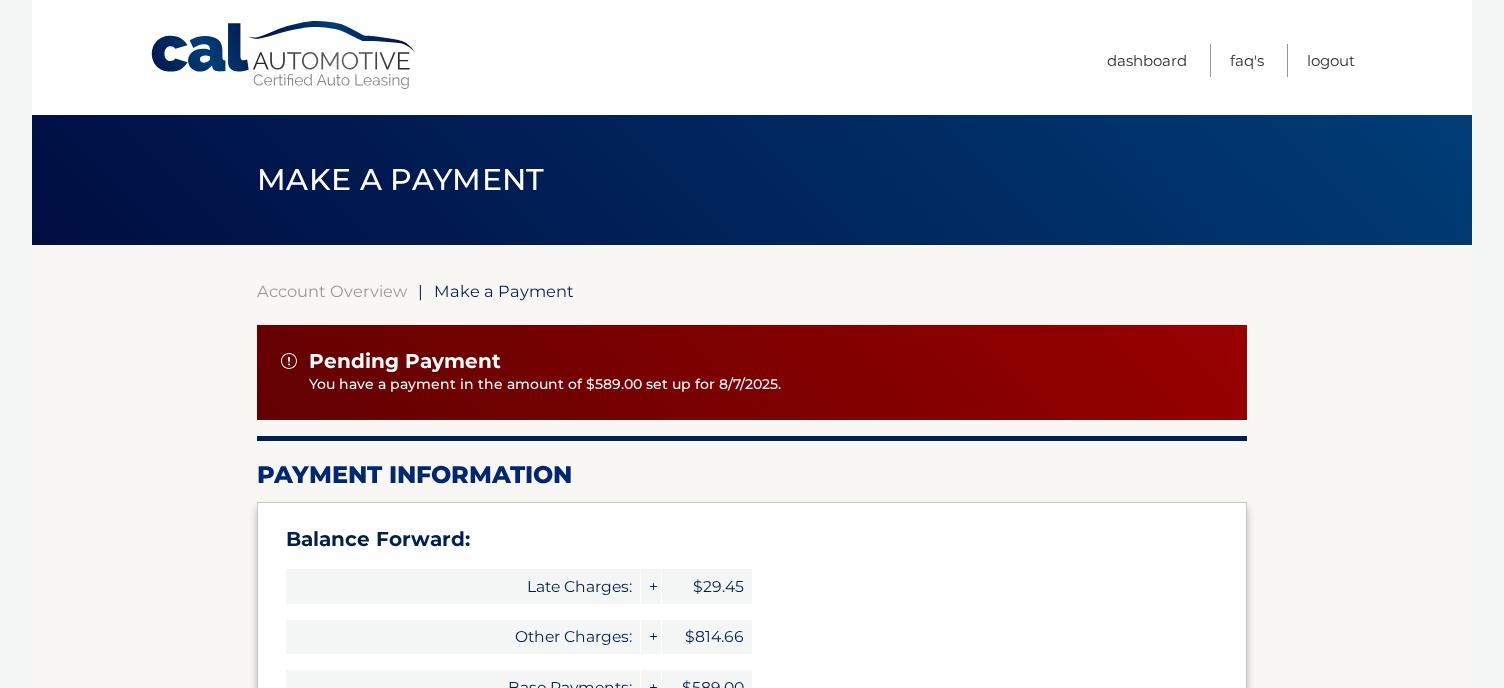 scroll, scrollTop: 0, scrollLeft: 0, axis: both 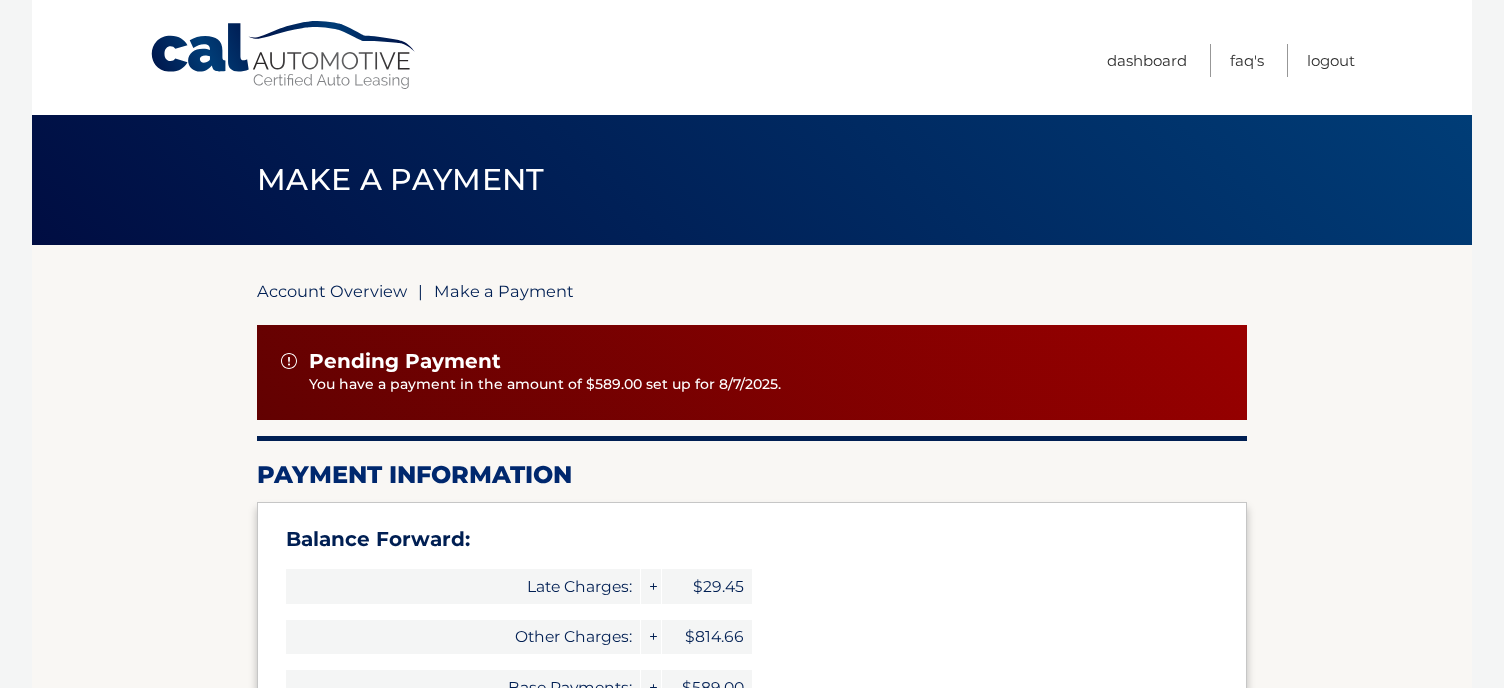 click on "Account Overview" at bounding box center [332, 291] 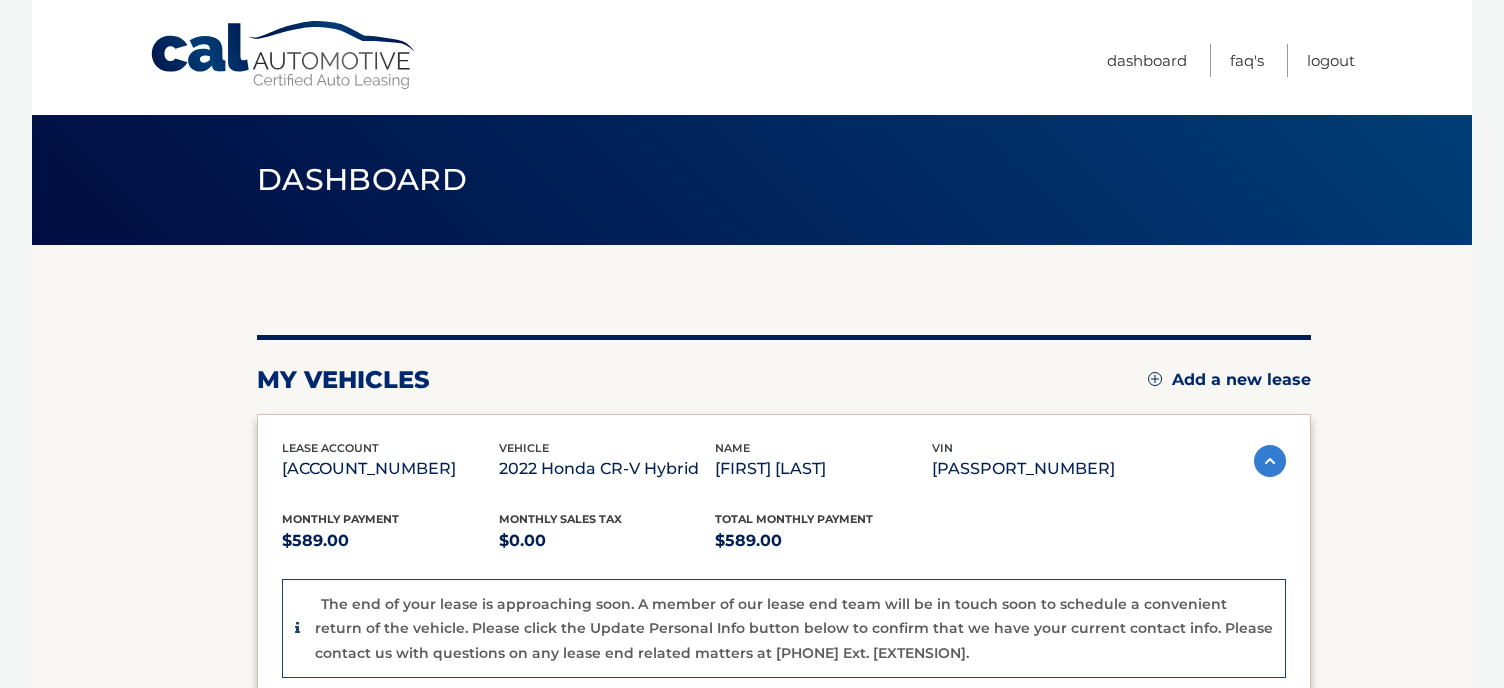 scroll, scrollTop: 0, scrollLeft: 0, axis: both 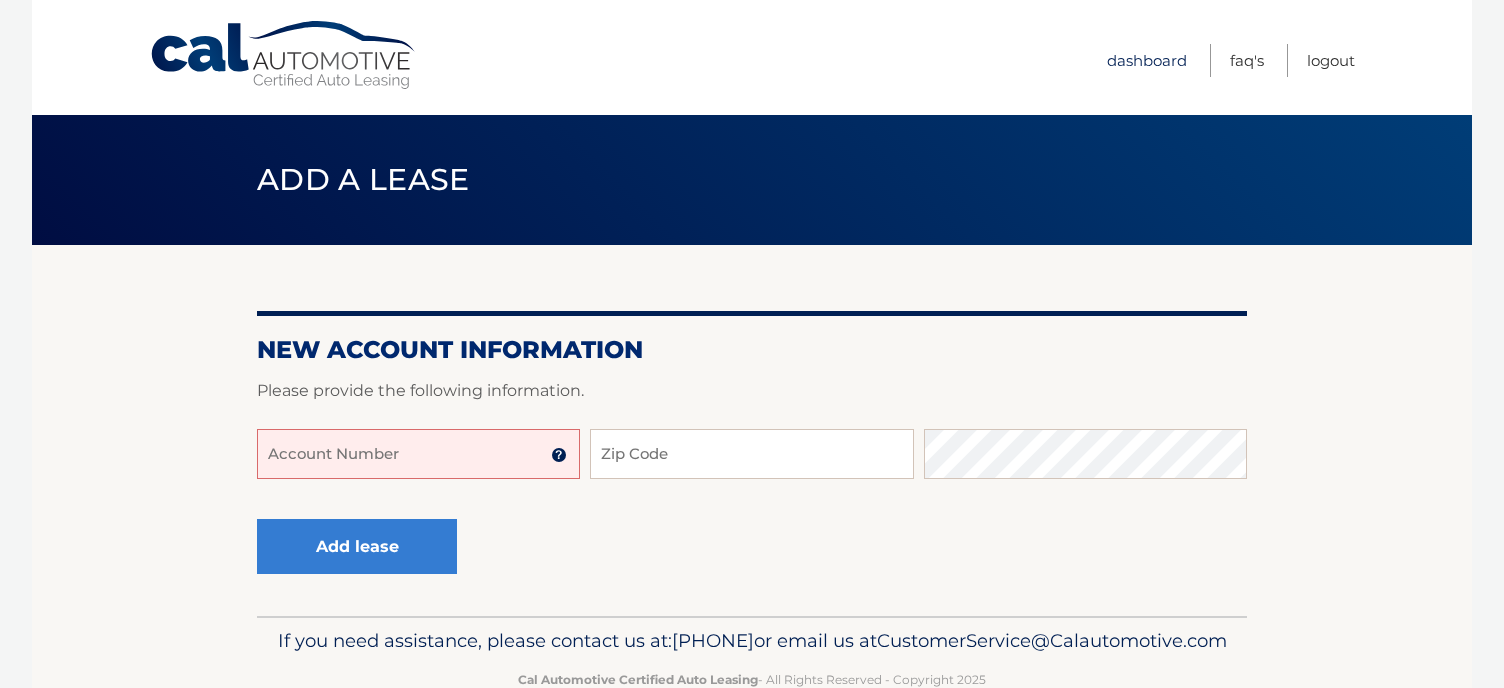 click on "Dashboard" at bounding box center [1147, 60] 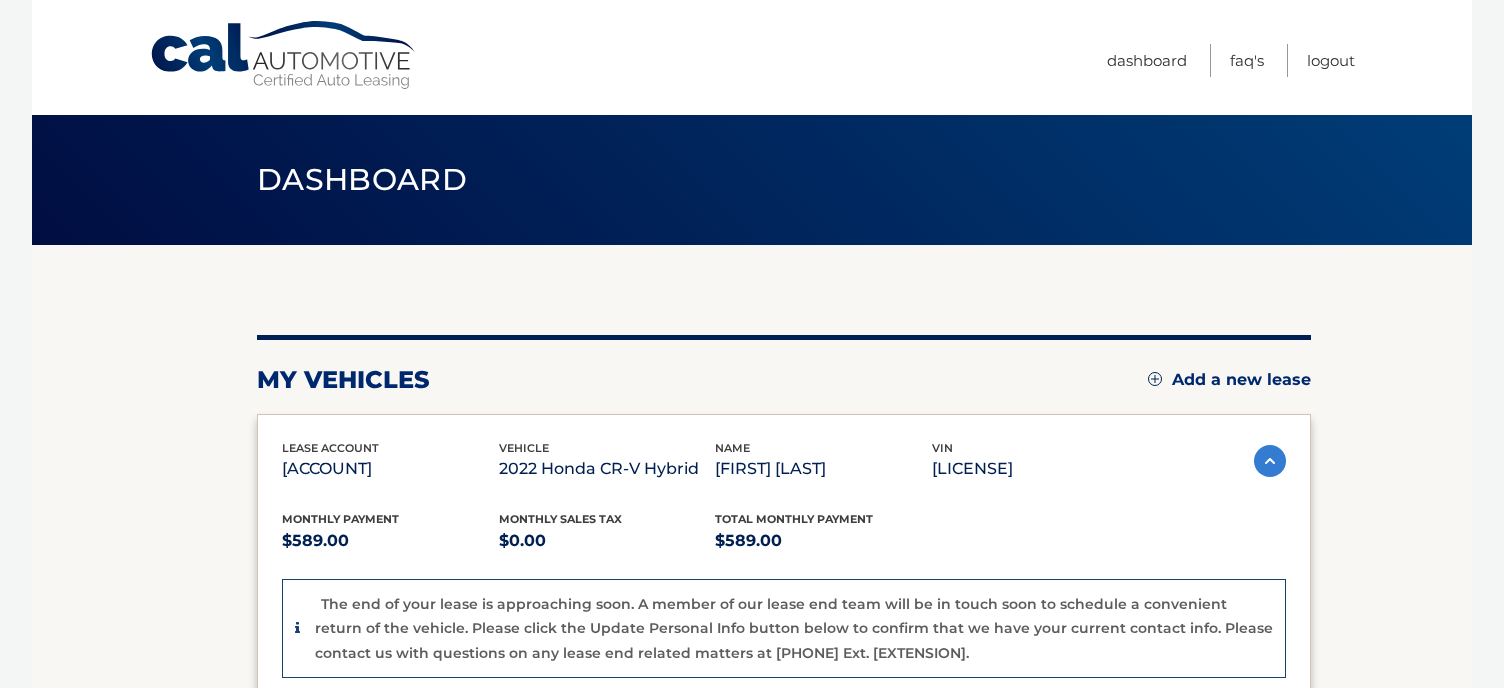 scroll, scrollTop: 0, scrollLeft: 0, axis: both 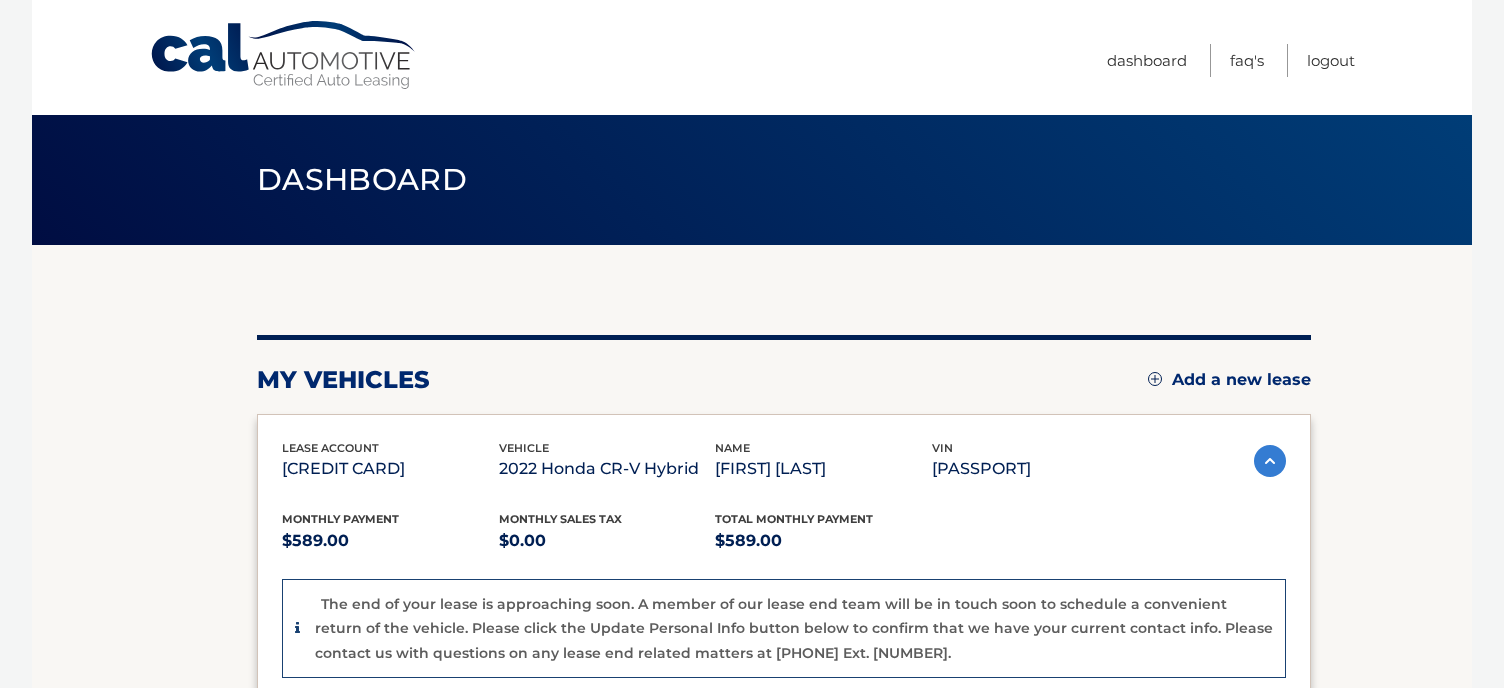 click on "Cal Automotive" at bounding box center (284, 55) 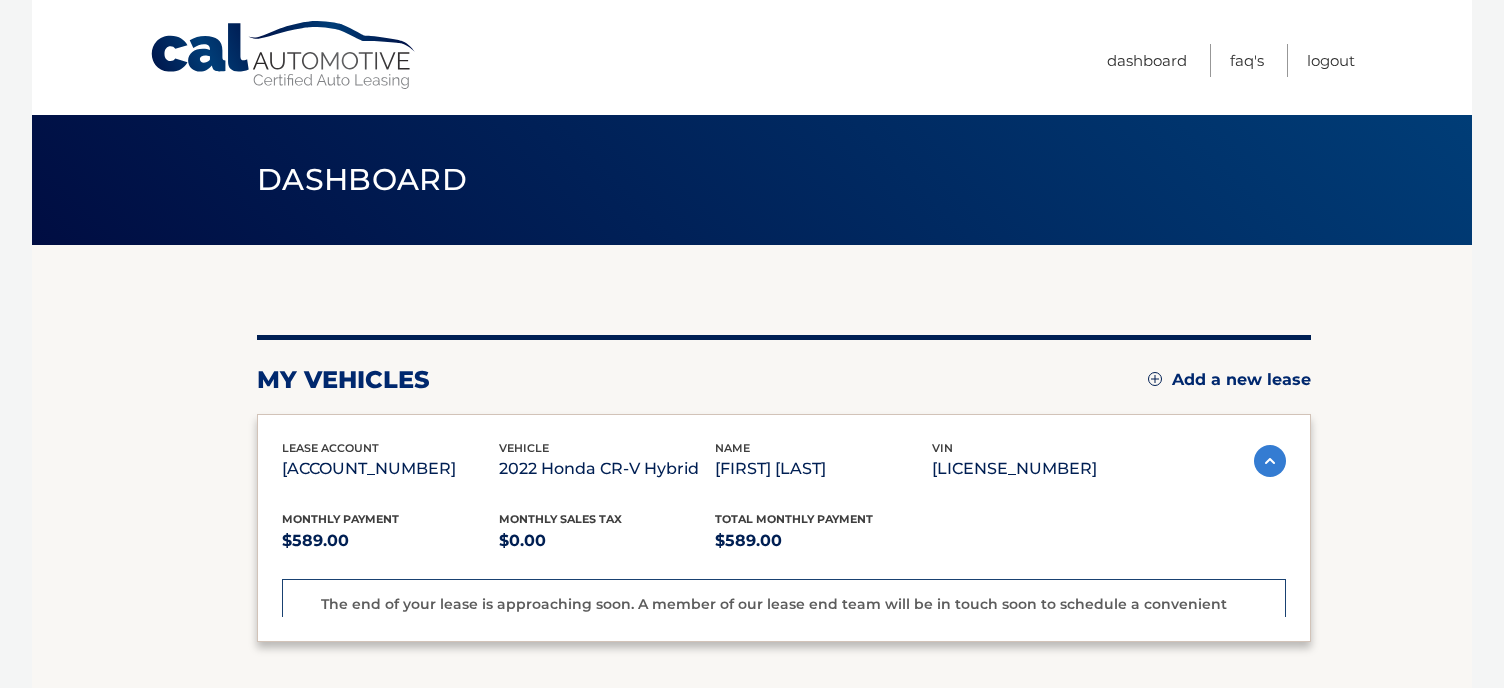 scroll, scrollTop: 0, scrollLeft: 0, axis: both 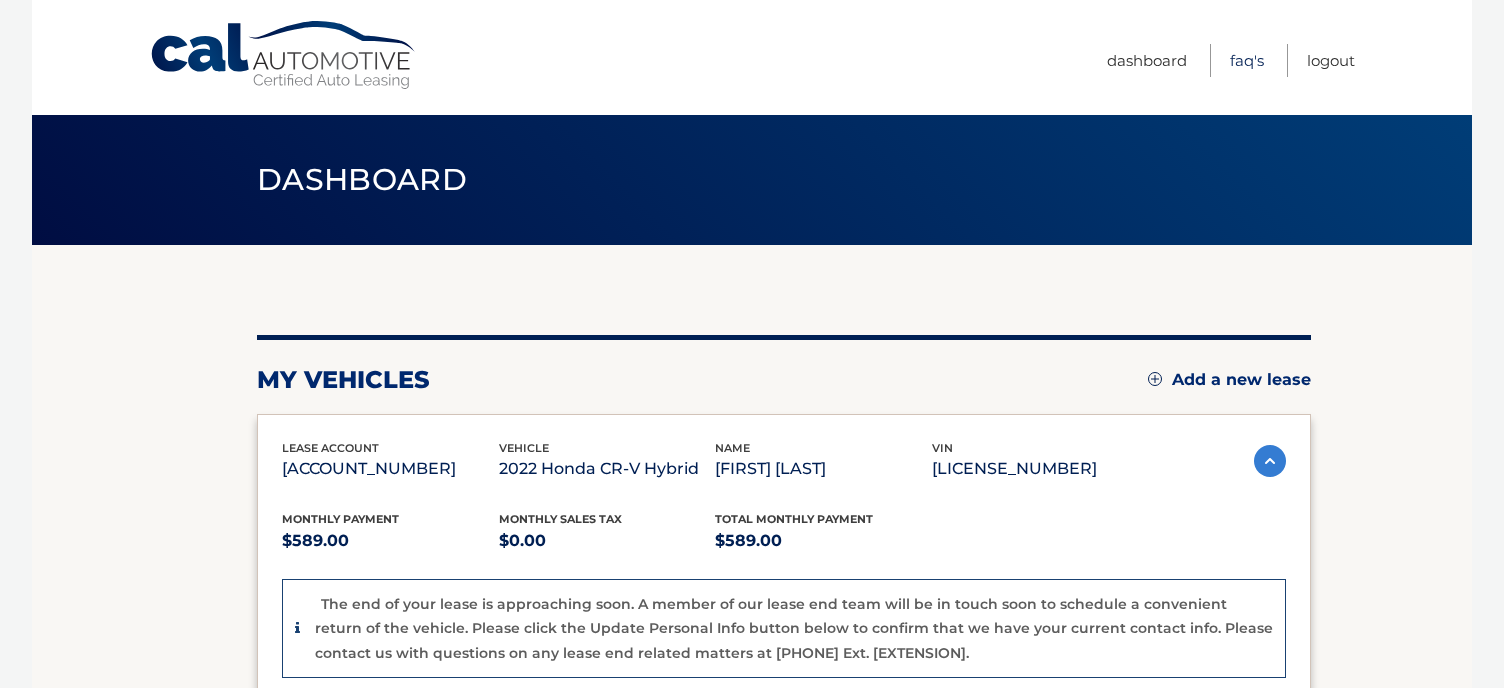 click on "FAQ's" at bounding box center [1247, 60] 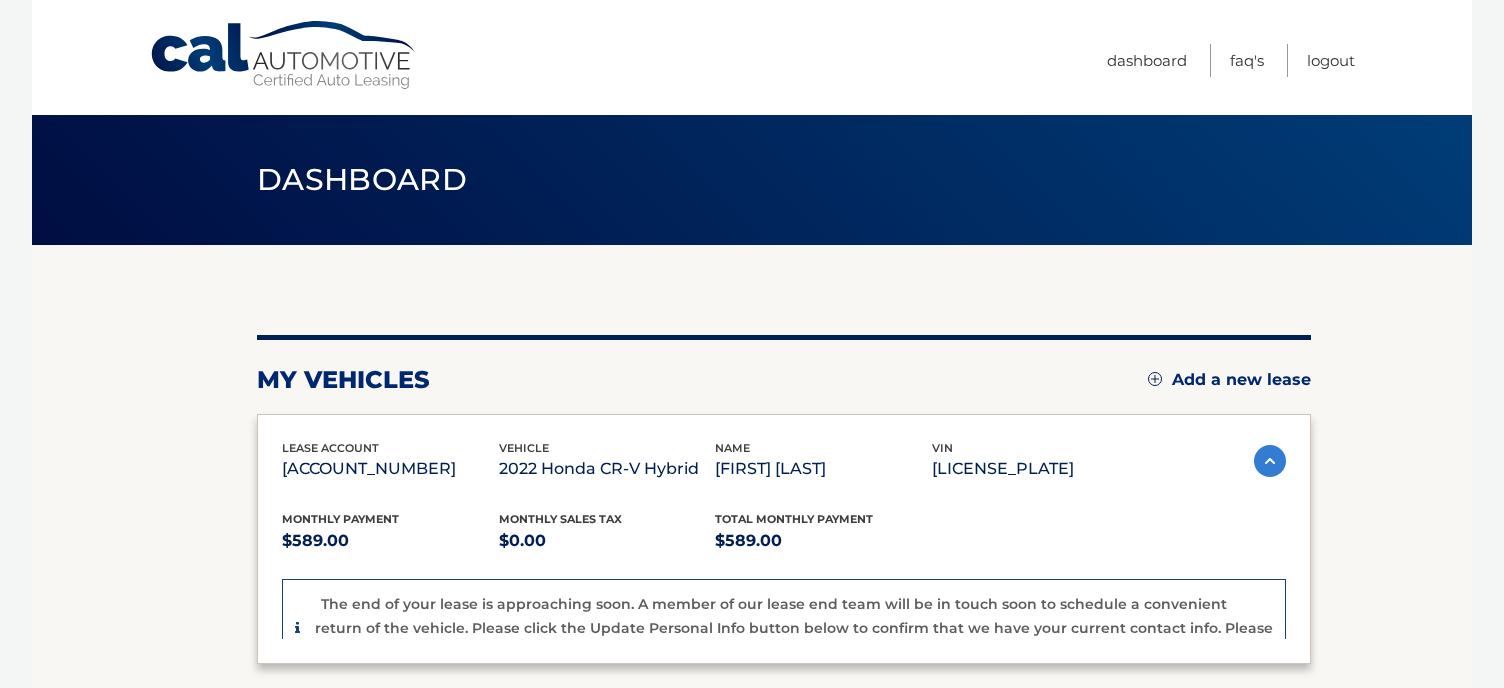 scroll, scrollTop: 0, scrollLeft: 0, axis: both 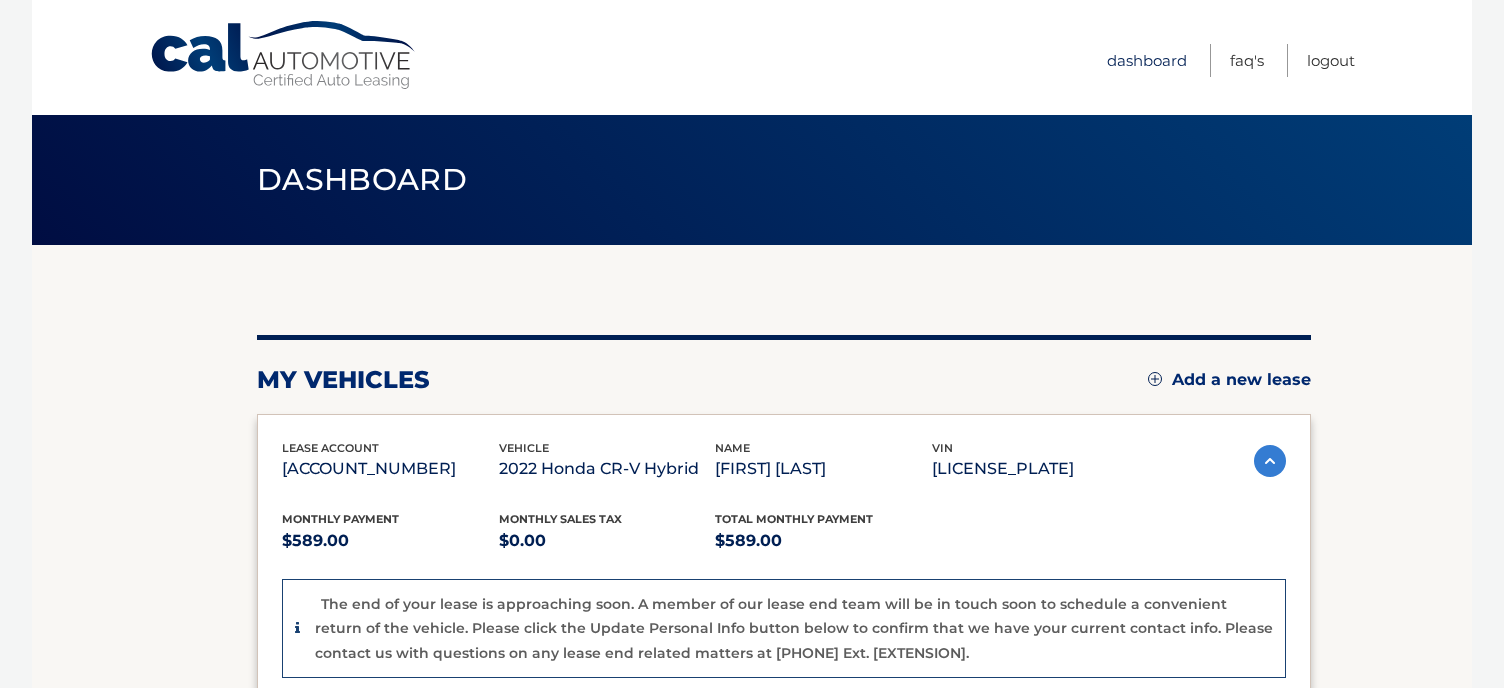 click on "Dashboard" at bounding box center (1147, 60) 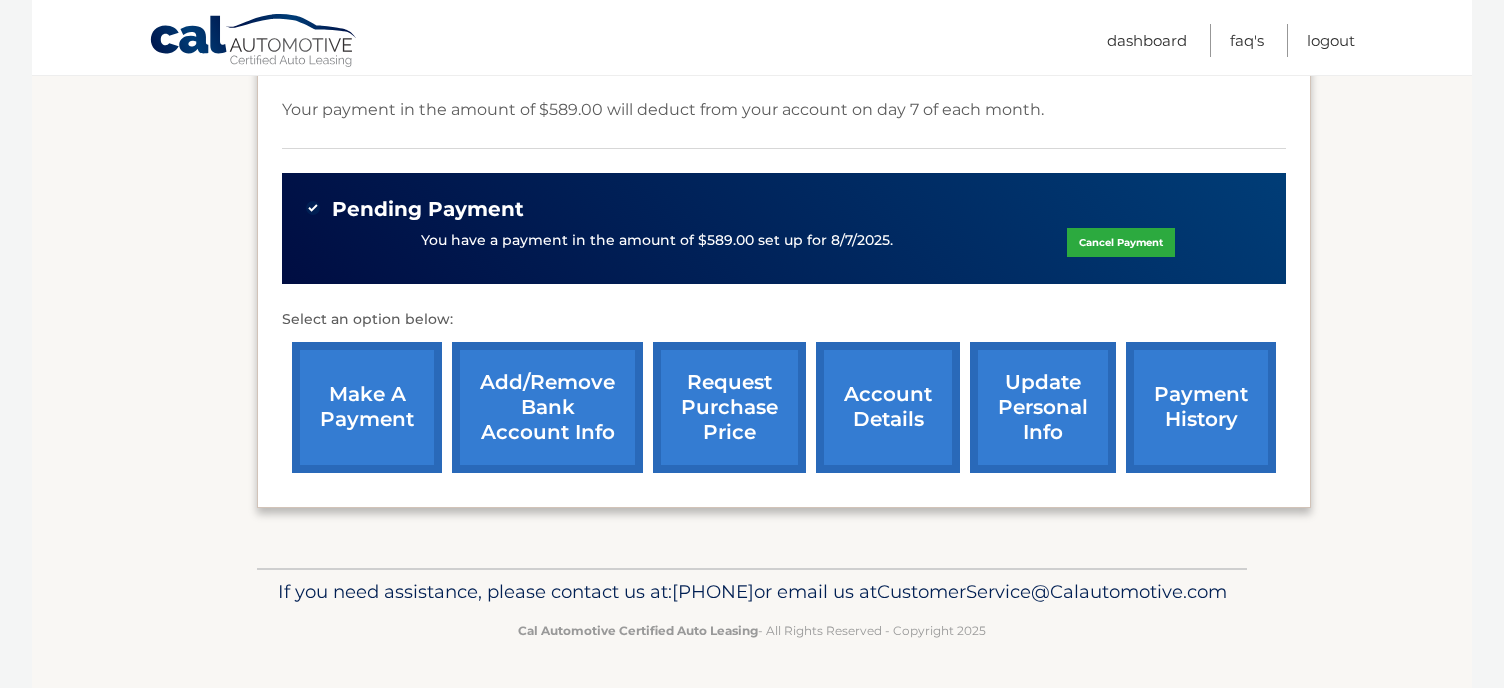 scroll, scrollTop: 699, scrollLeft: 0, axis: vertical 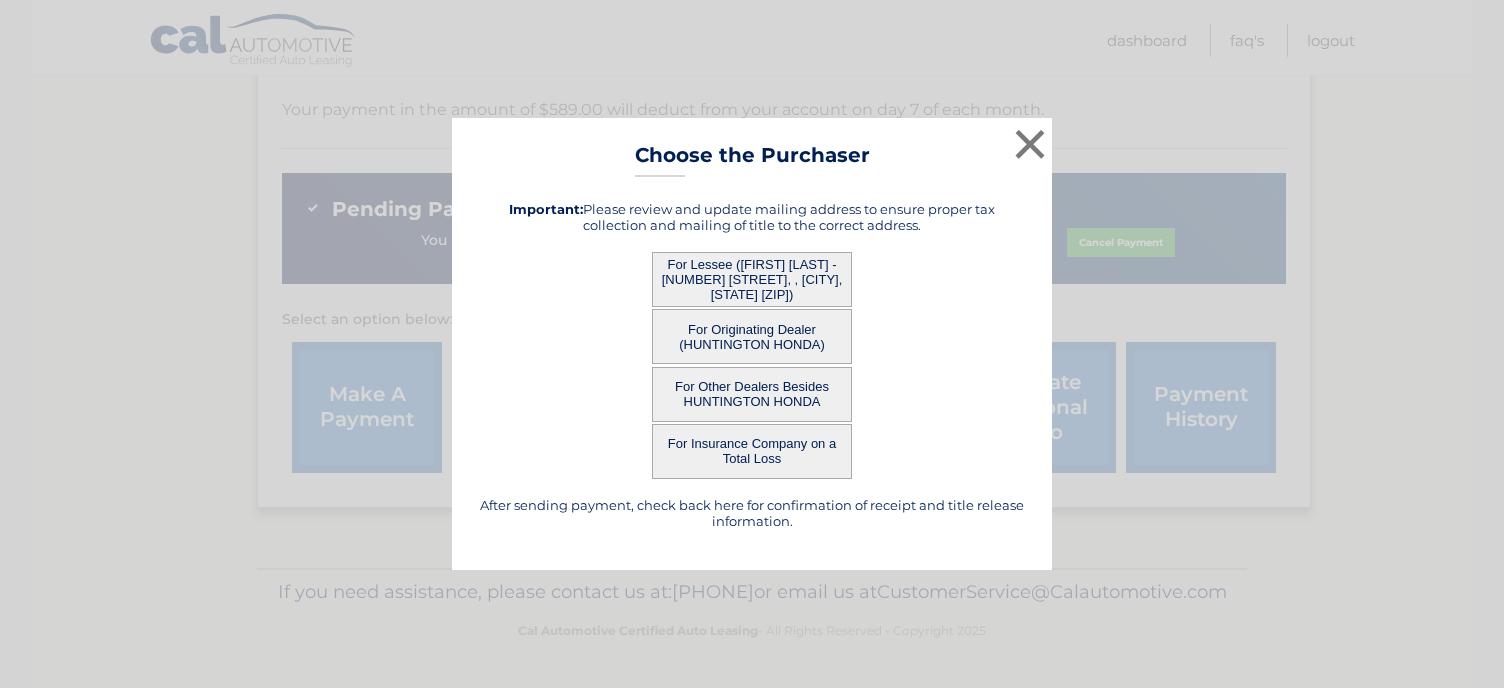click on "For Lessee ([FIRST] [LAST] - [NUMBER] [STREET], , [CITY], [STATE] [ZIP])" at bounding box center [752, 279] 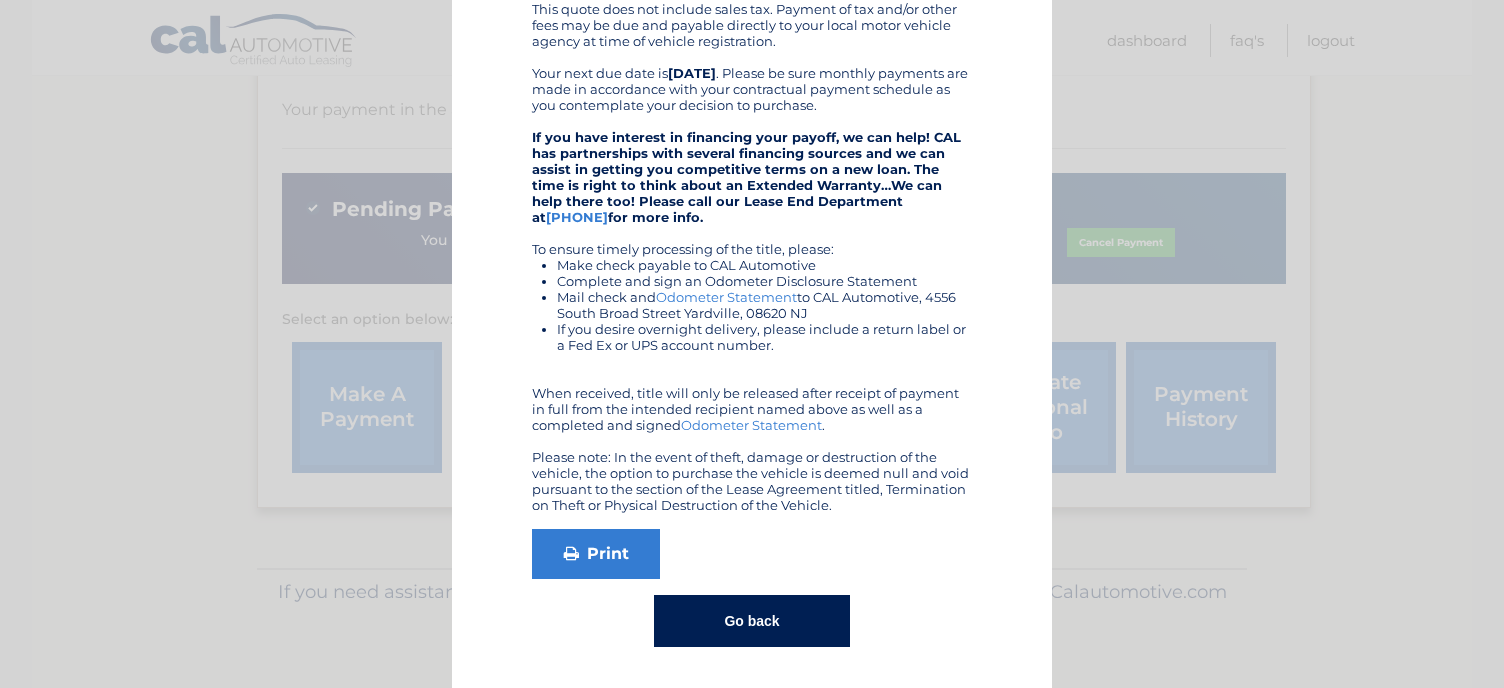 scroll, scrollTop: 392, scrollLeft: 0, axis: vertical 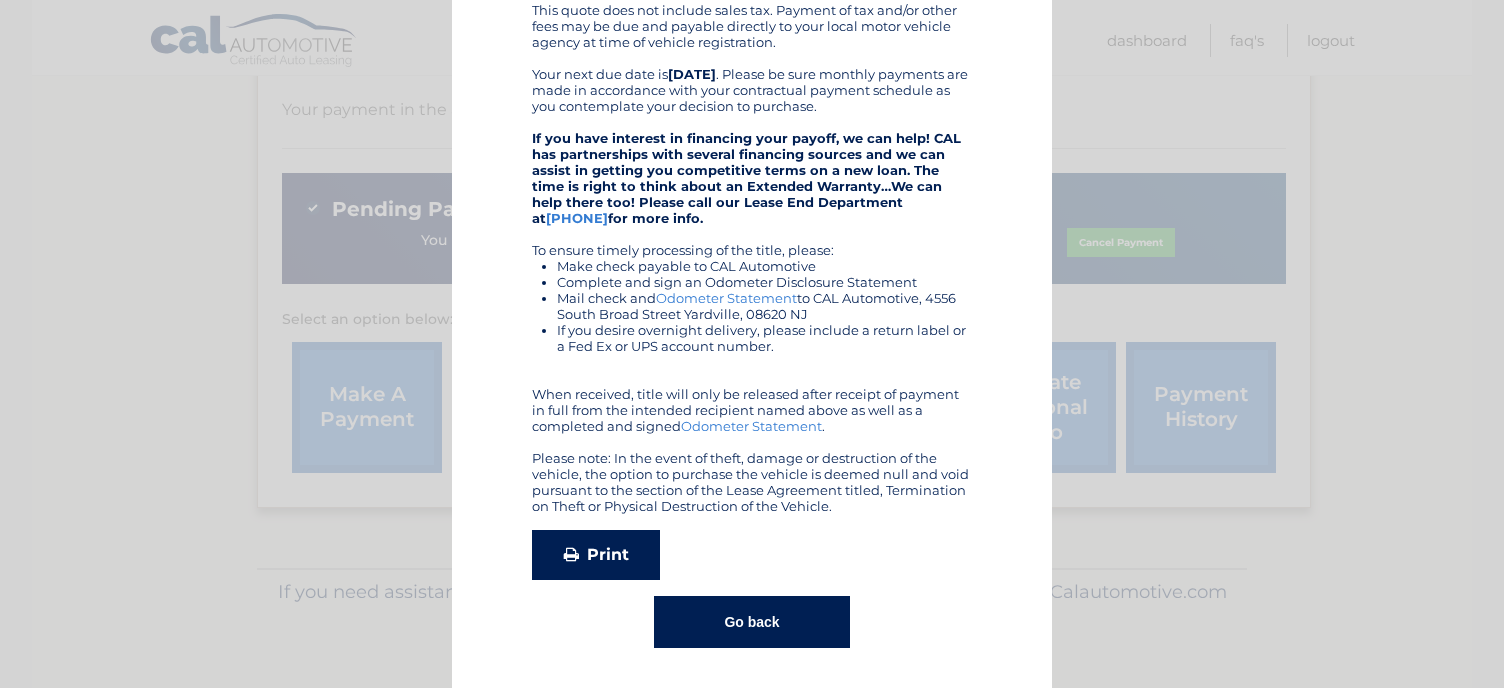 click on "Print" at bounding box center (596, 555) 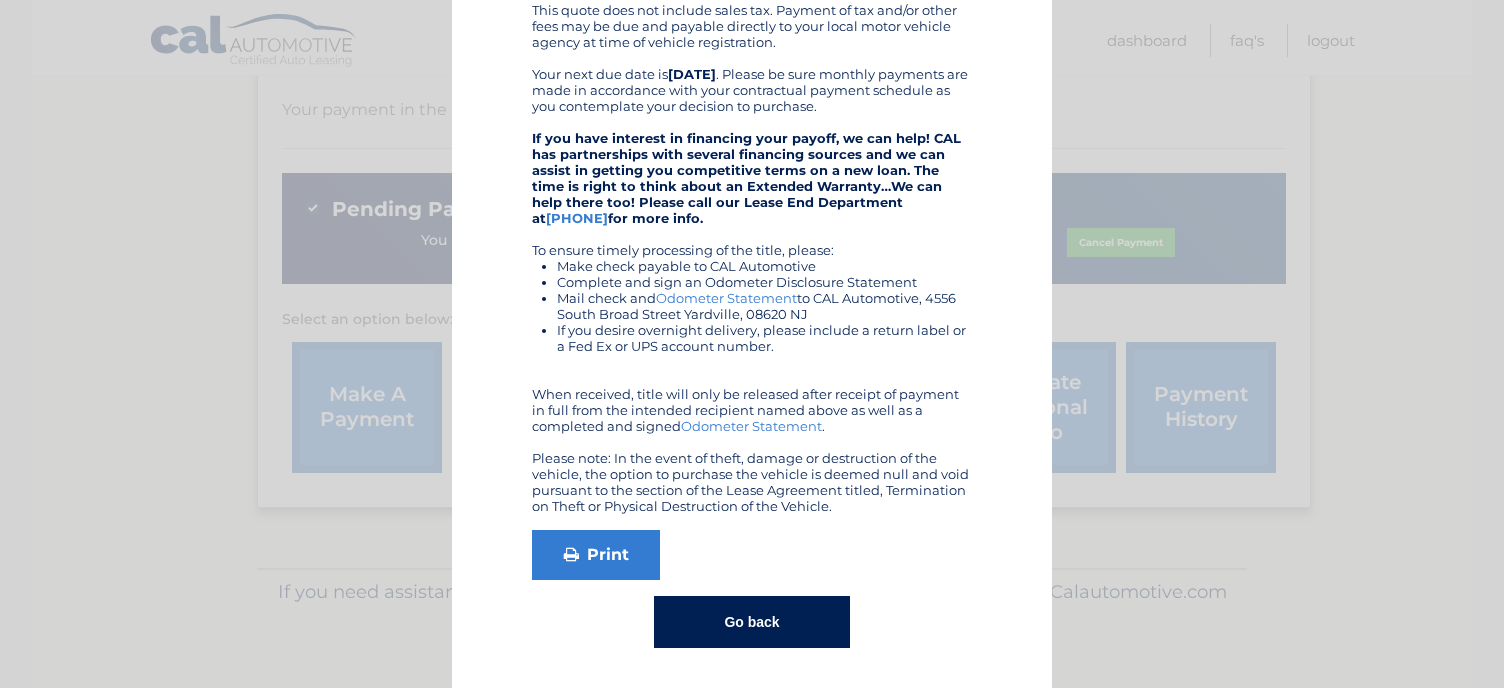 click on "Go back" at bounding box center [751, 622] 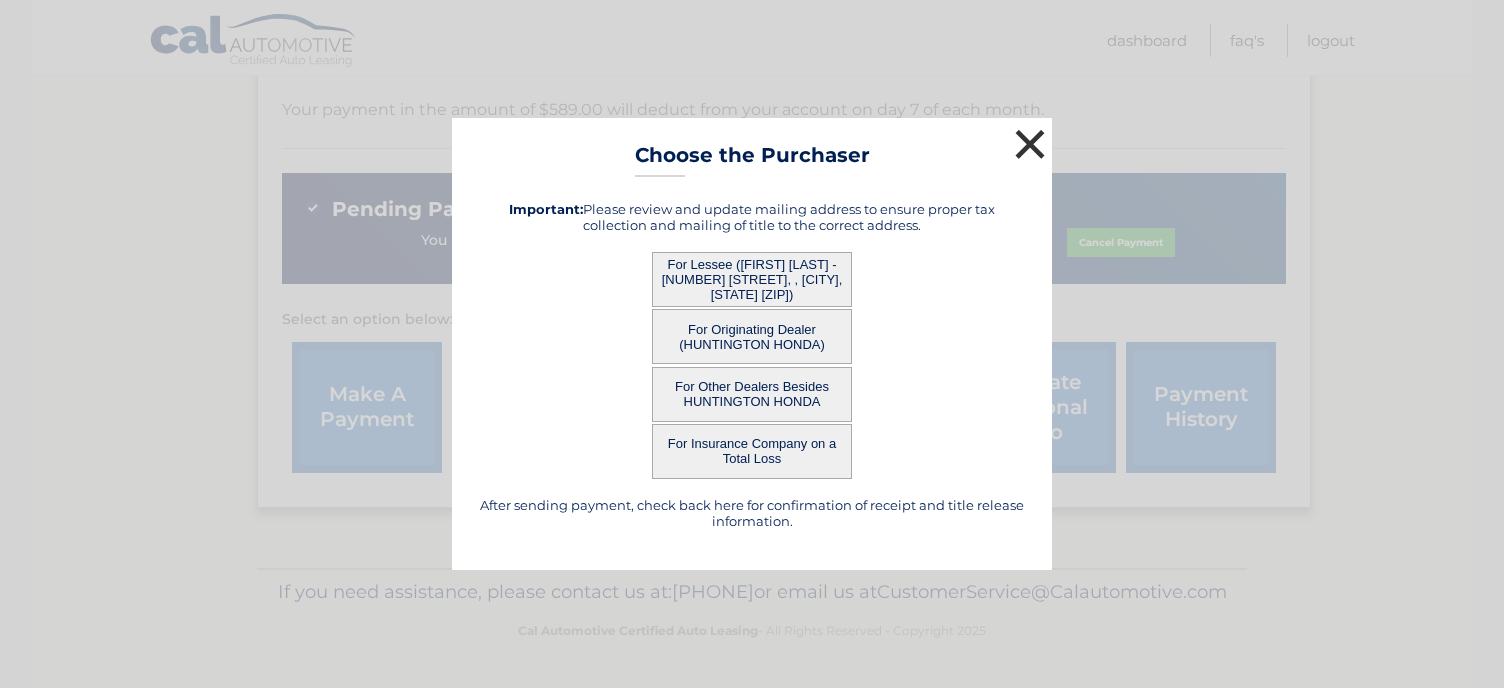 click on "×" at bounding box center (1030, 144) 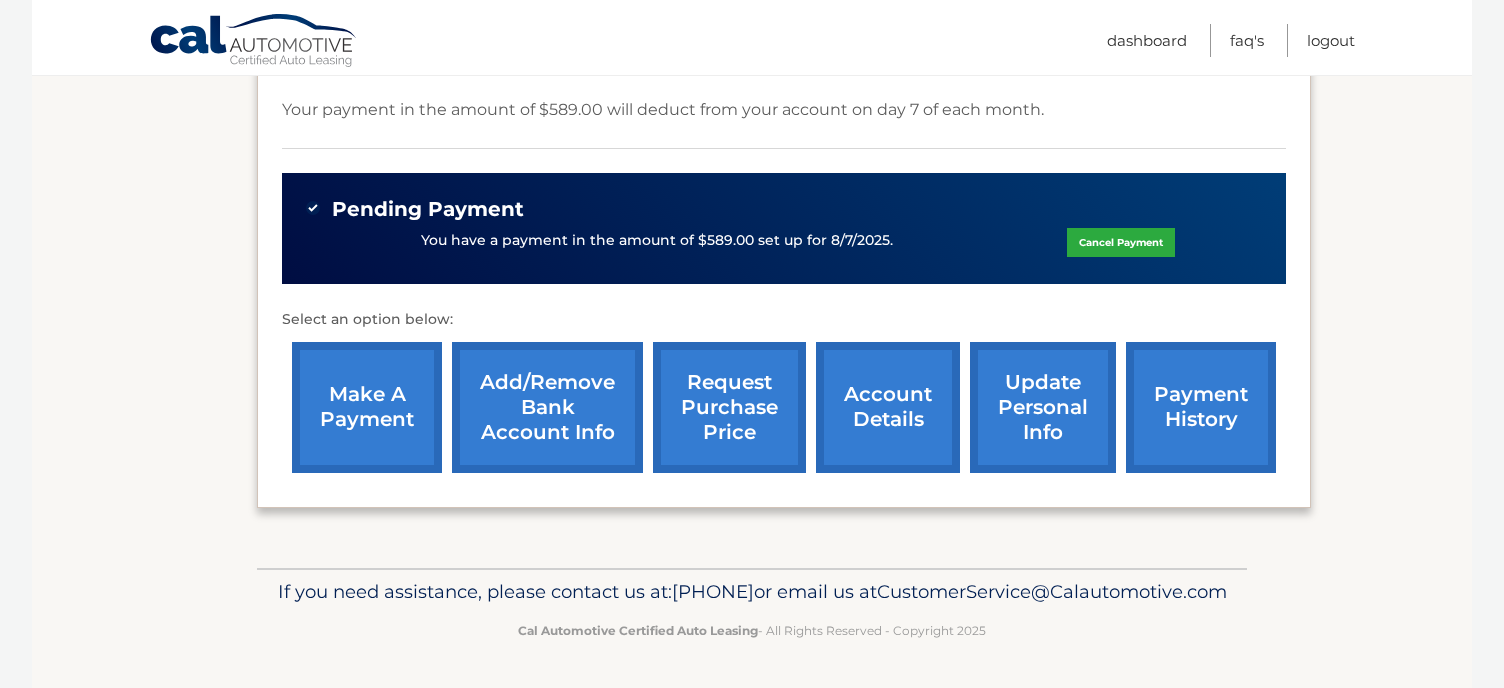scroll, scrollTop: 687, scrollLeft: 0, axis: vertical 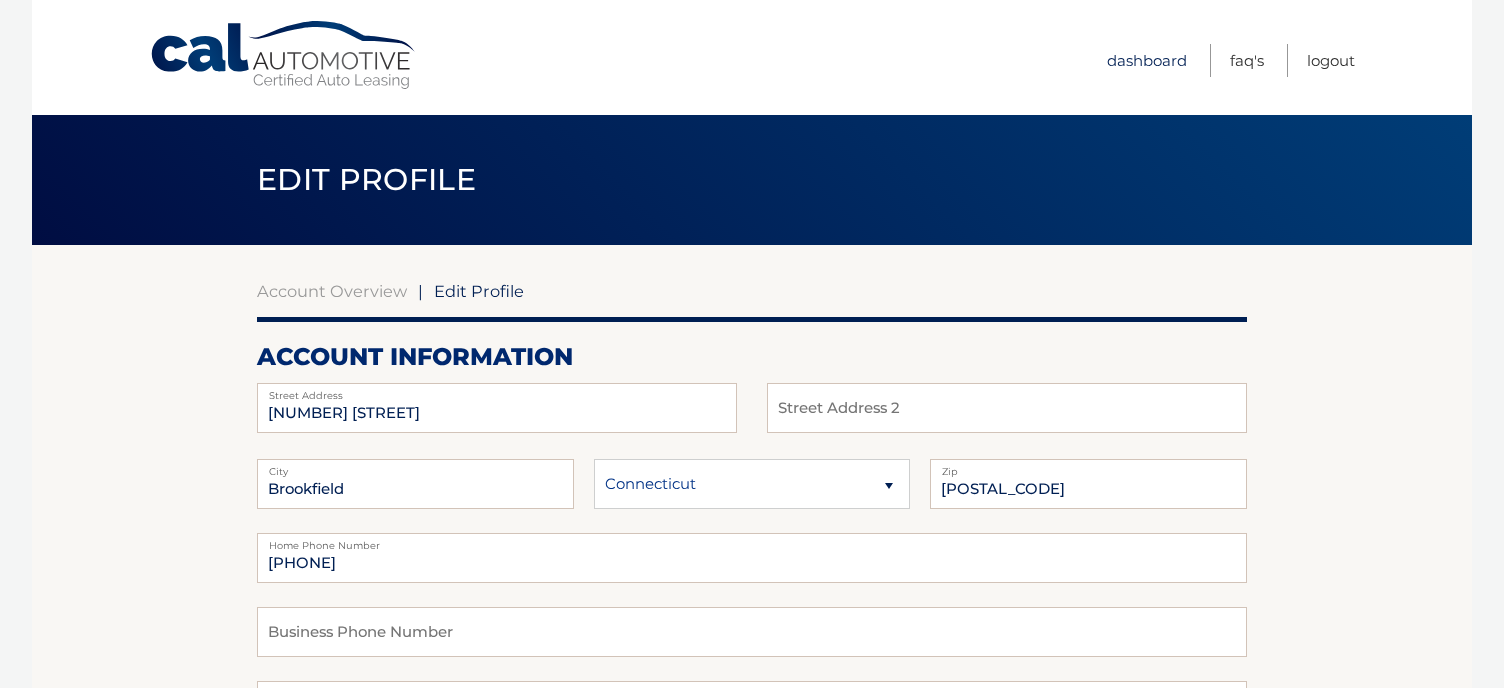 click on "Dashboard" at bounding box center (1147, 60) 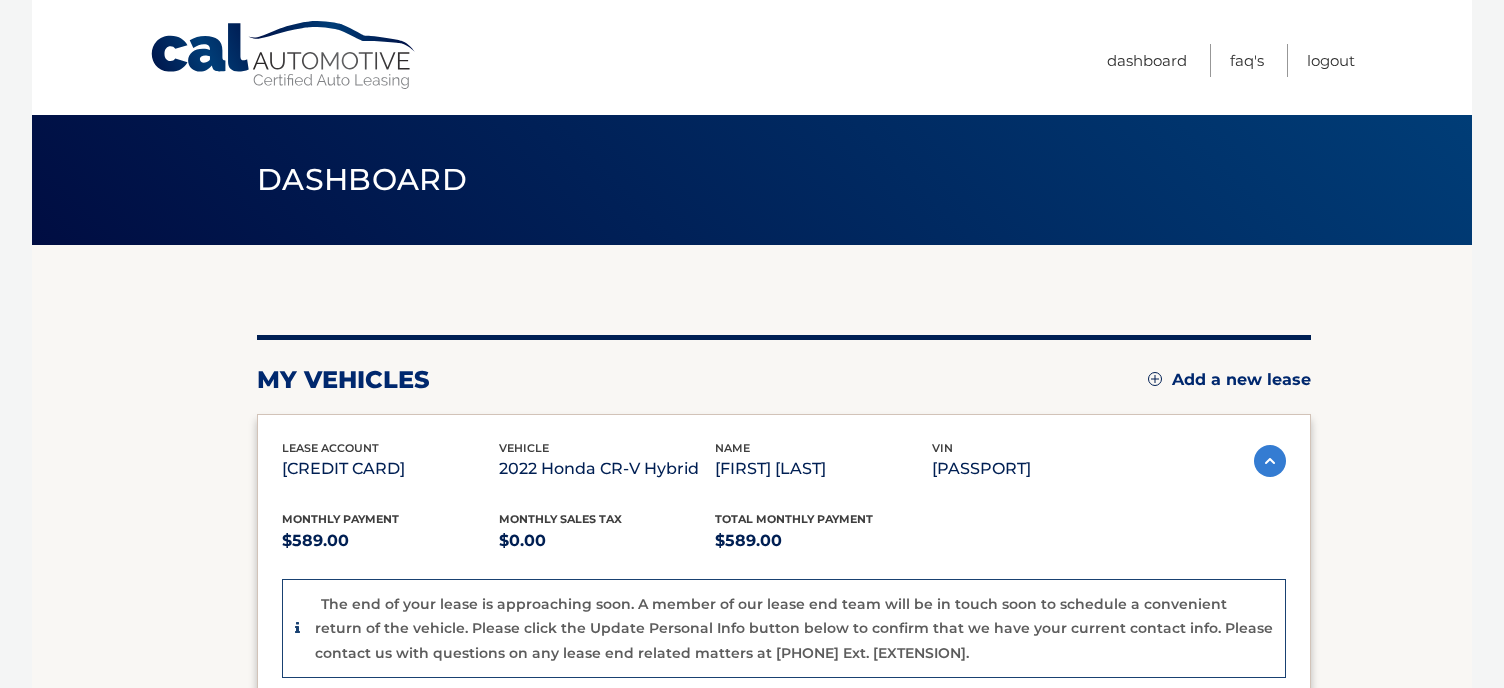 scroll, scrollTop: 0, scrollLeft: 0, axis: both 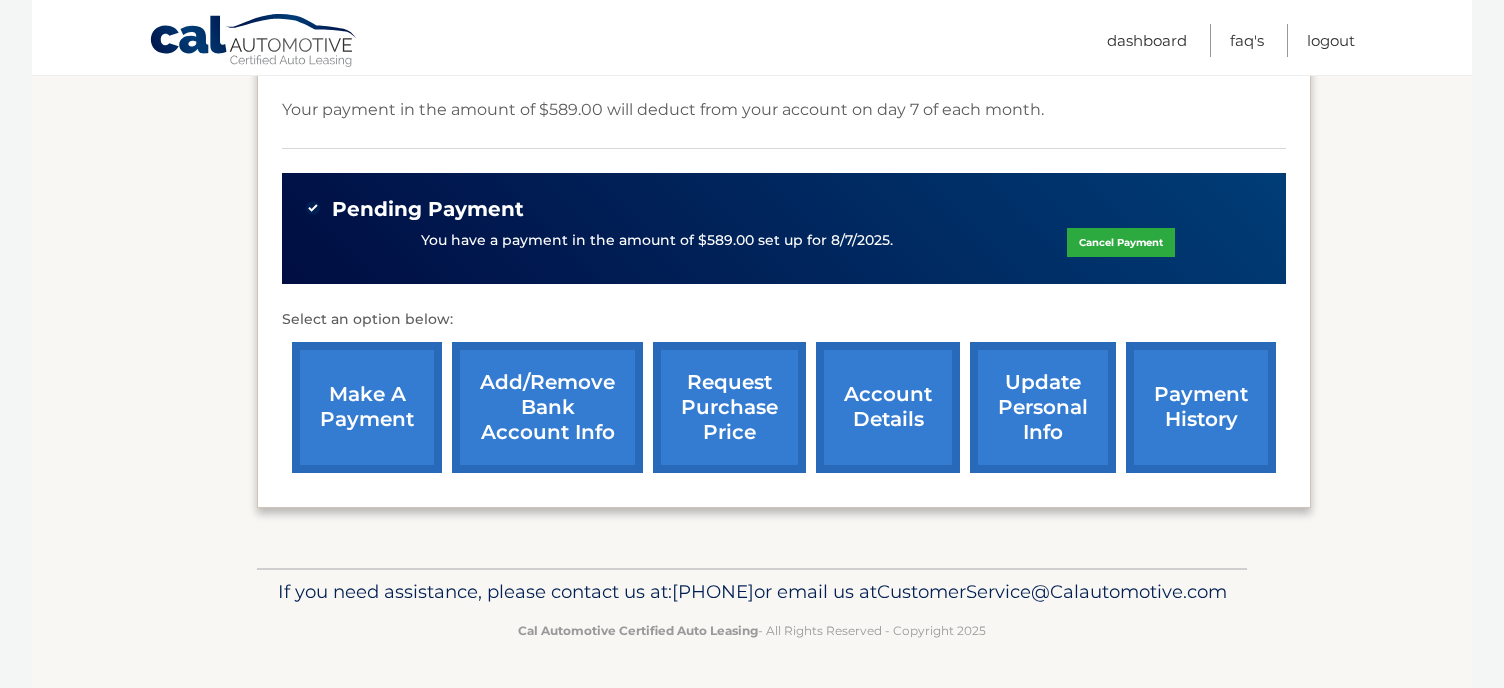 click on "account details" at bounding box center [888, 407] 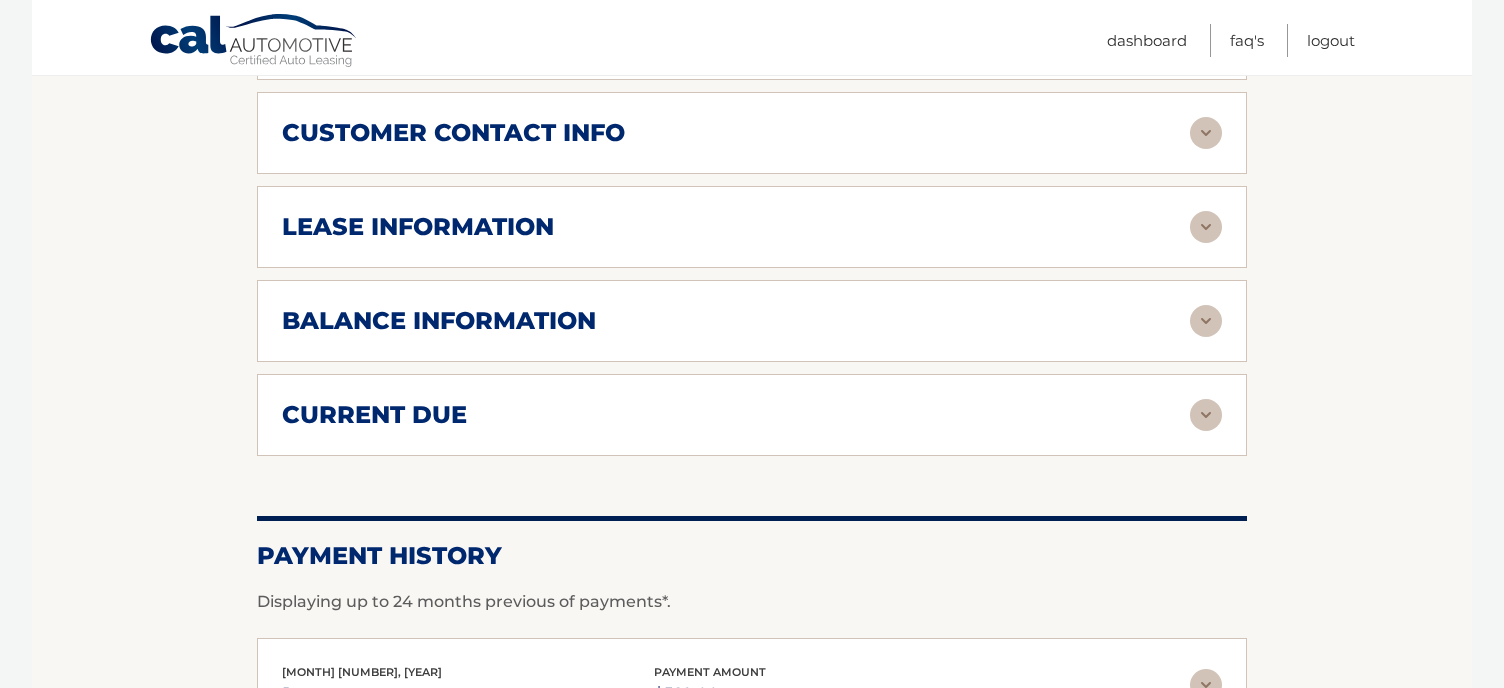 scroll, scrollTop: 1098, scrollLeft: 0, axis: vertical 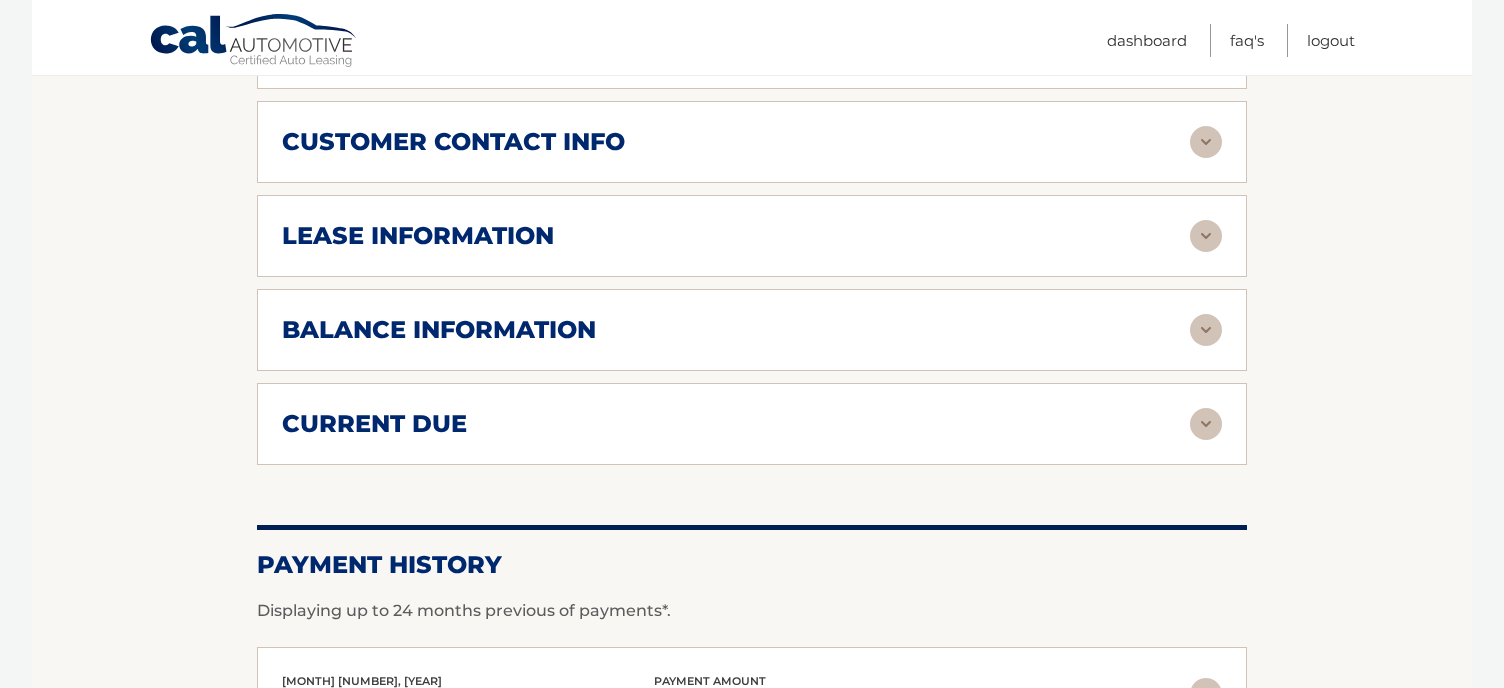 click on "lease information
Contract Start Date
May 07, 2022
Term
39
Maturity Date
Aug 07, 2025
Starting Odometer
8
Allowable Annual Mileage
12000
Charge Per Mile*
0.35
Last Scheduled Due Date
Jul 07, 2025
Monthly Payment
$589.00
Monthly Sales Tax
$0.00" at bounding box center (752, 236) 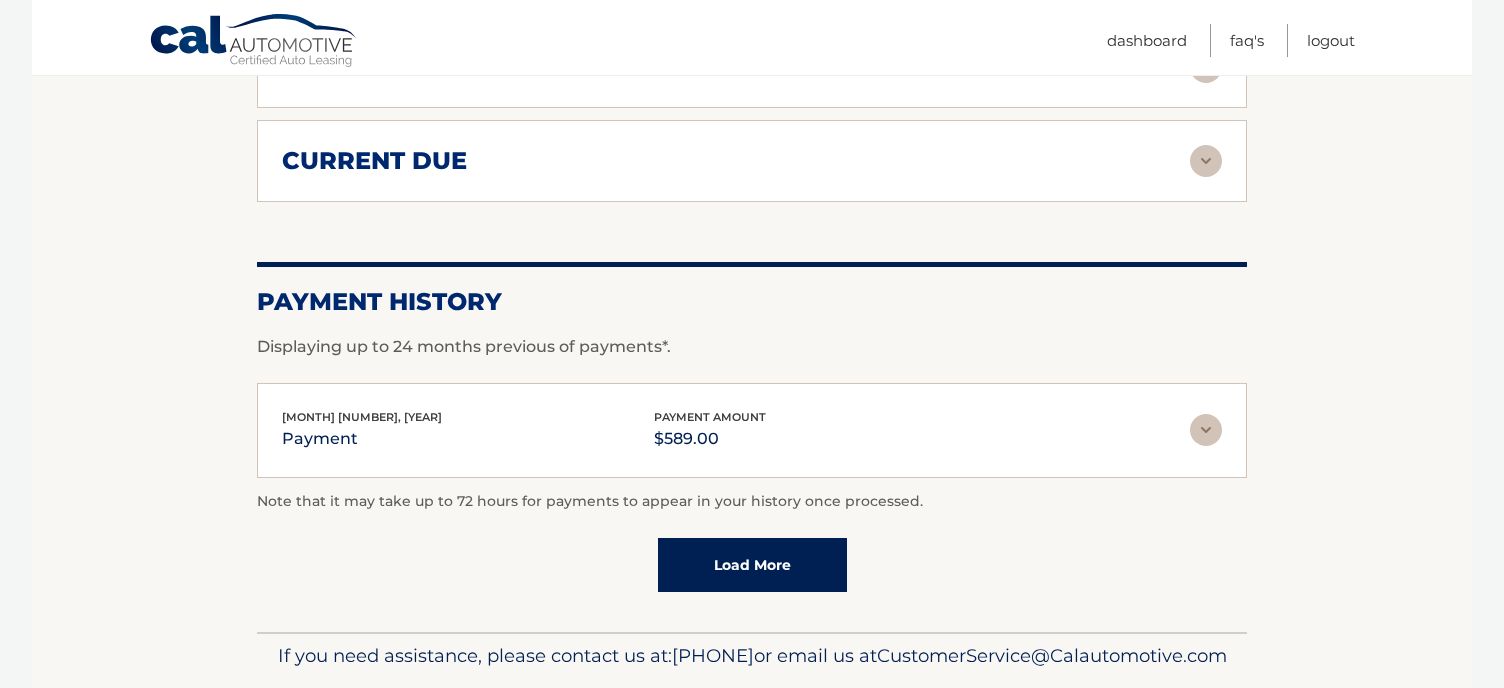 scroll, scrollTop: 1739, scrollLeft: 0, axis: vertical 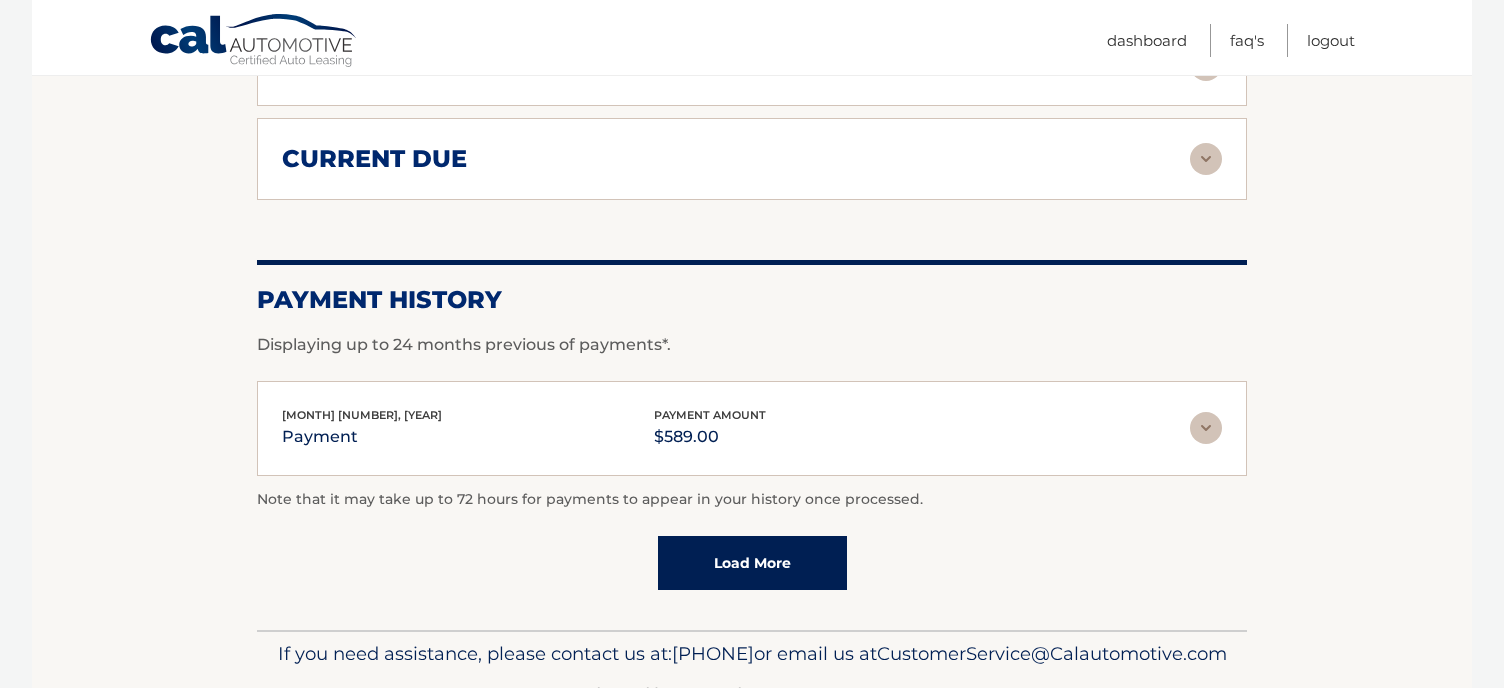 click on "Load More" at bounding box center (752, 563) 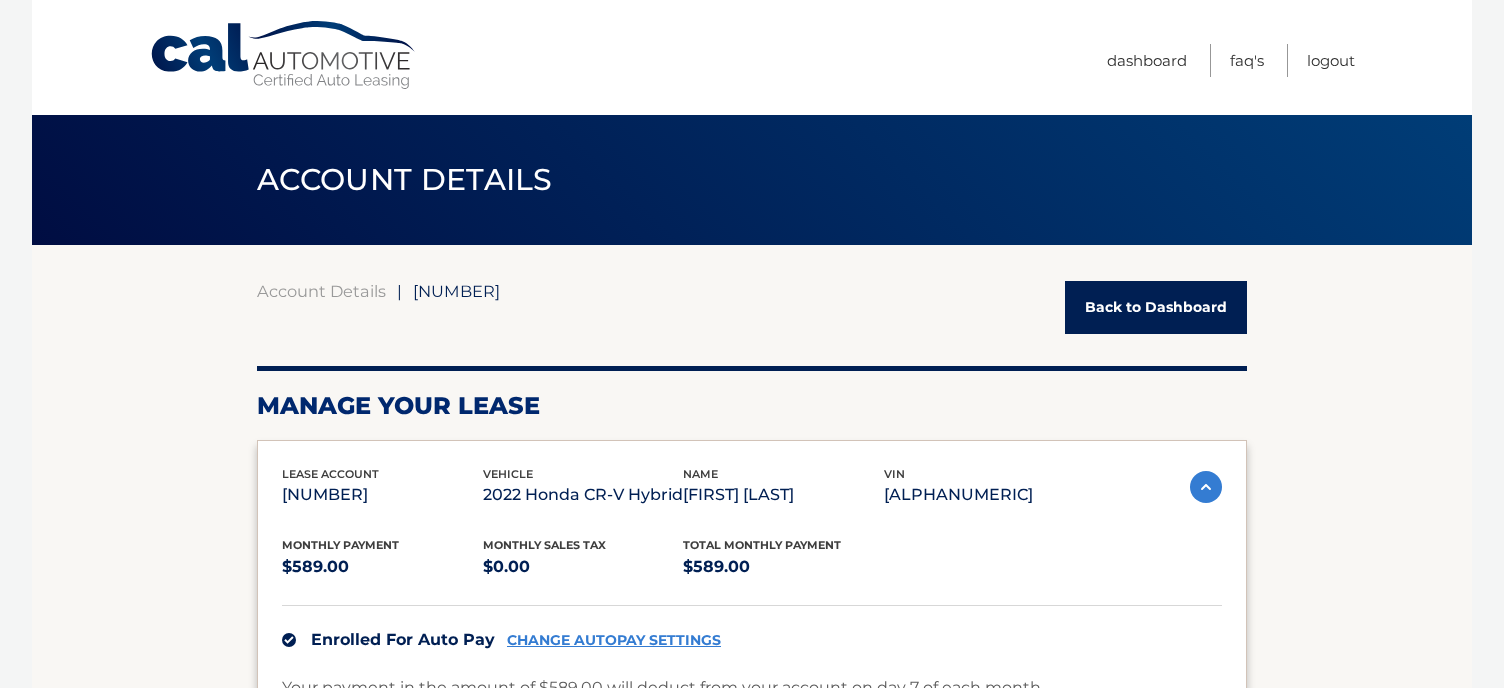 scroll, scrollTop: 0, scrollLeft: 0, axis: both 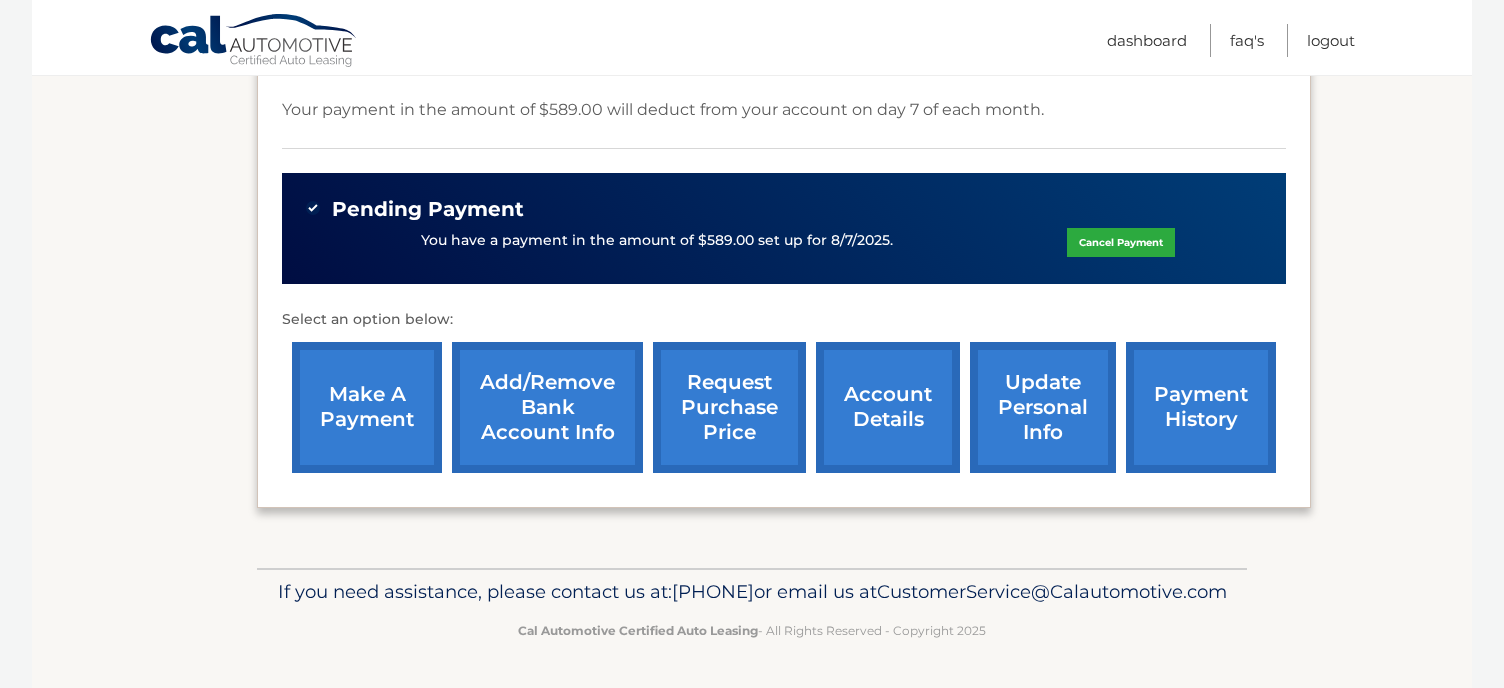 click on "request purchase price" at bounding box center [729, 407] 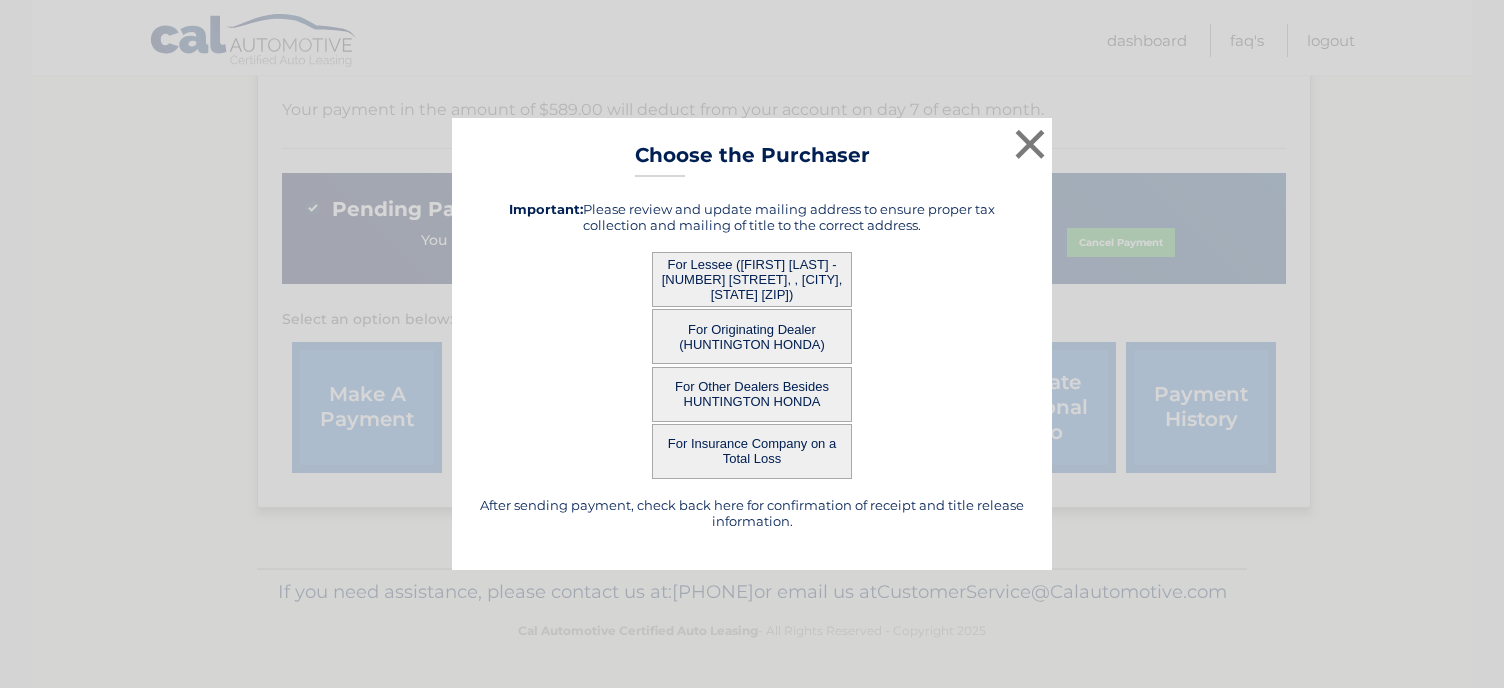 click on "For Lessee ([FIRST] [LAST] - [NUMBER] [STREET], , [CITY], [STATE] [ZIP])" at bounding box center (752, 279) 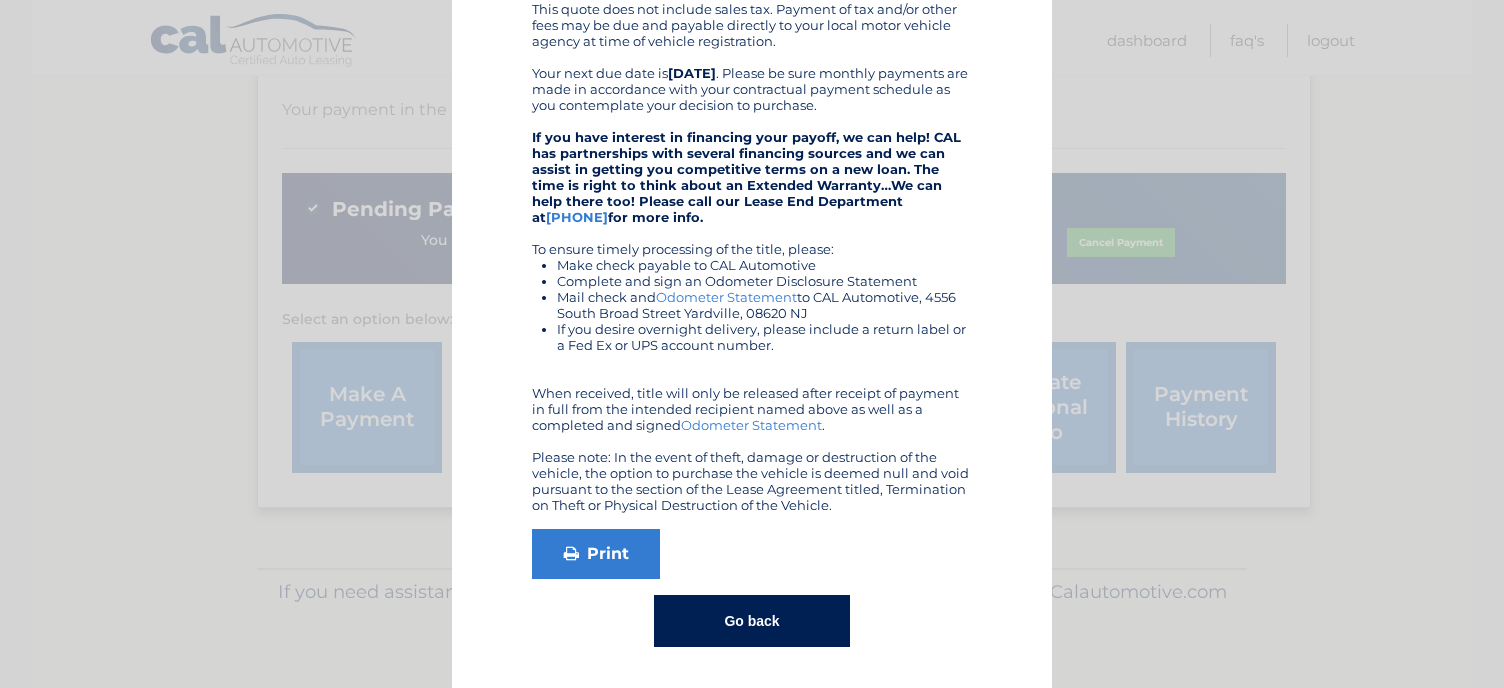 scroll, scrollTop: 392, scrollLeft: 0, axis: vertical 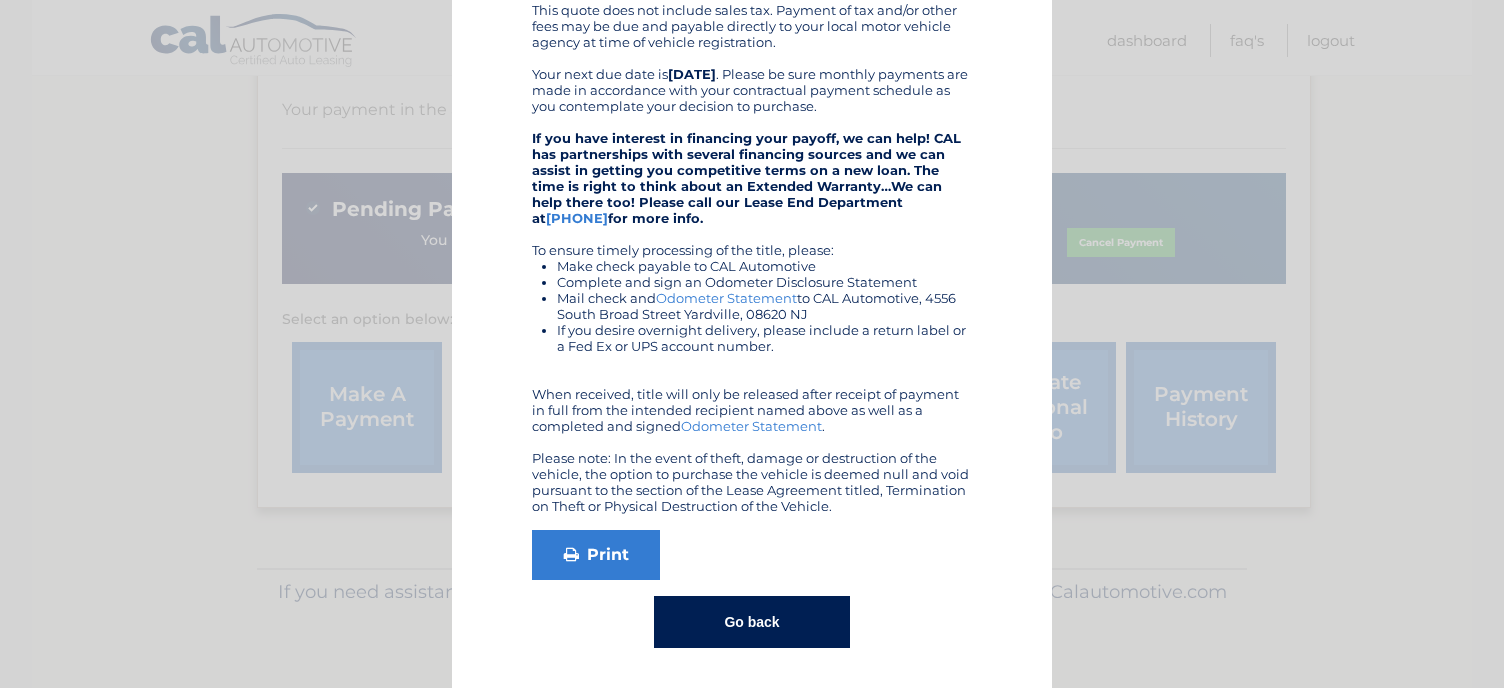 click on "Go back" at bounding box center [751, 622] 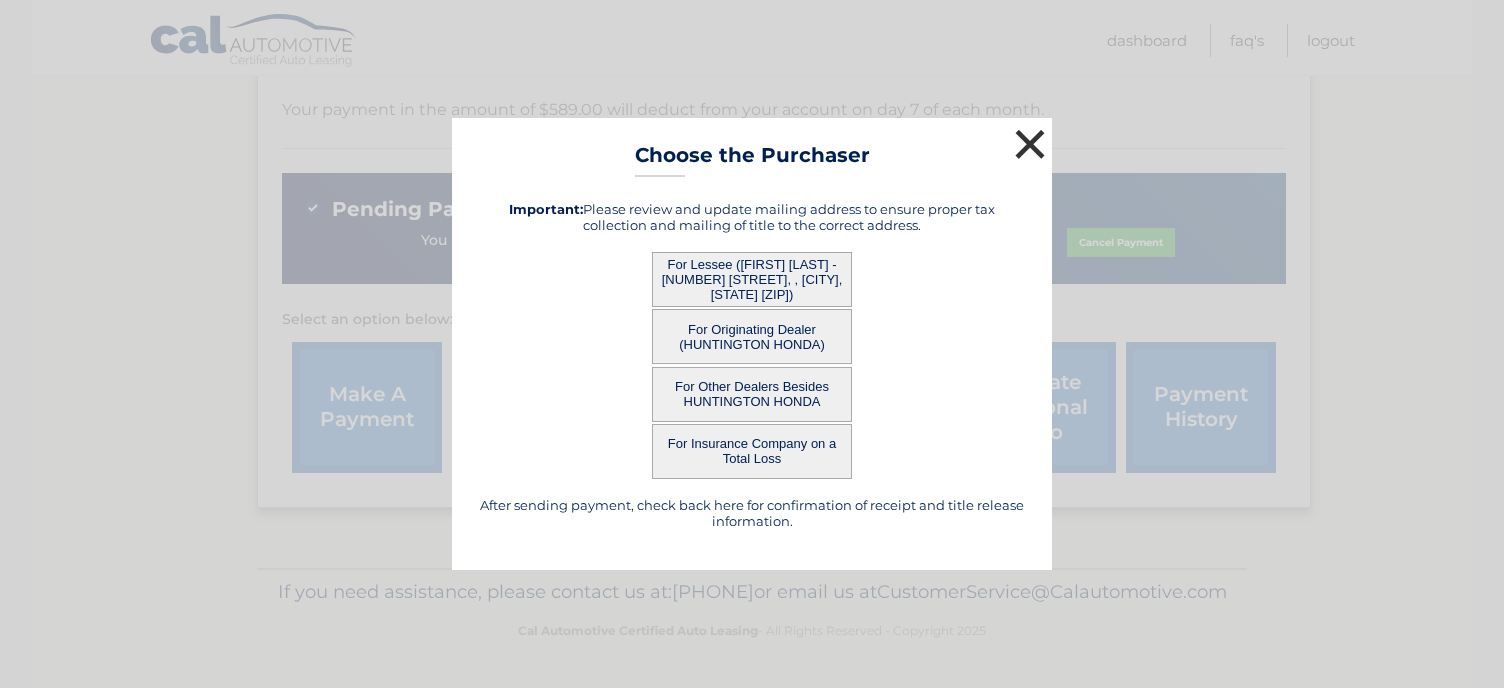 click on "×" at bounding box center (1030, 144) 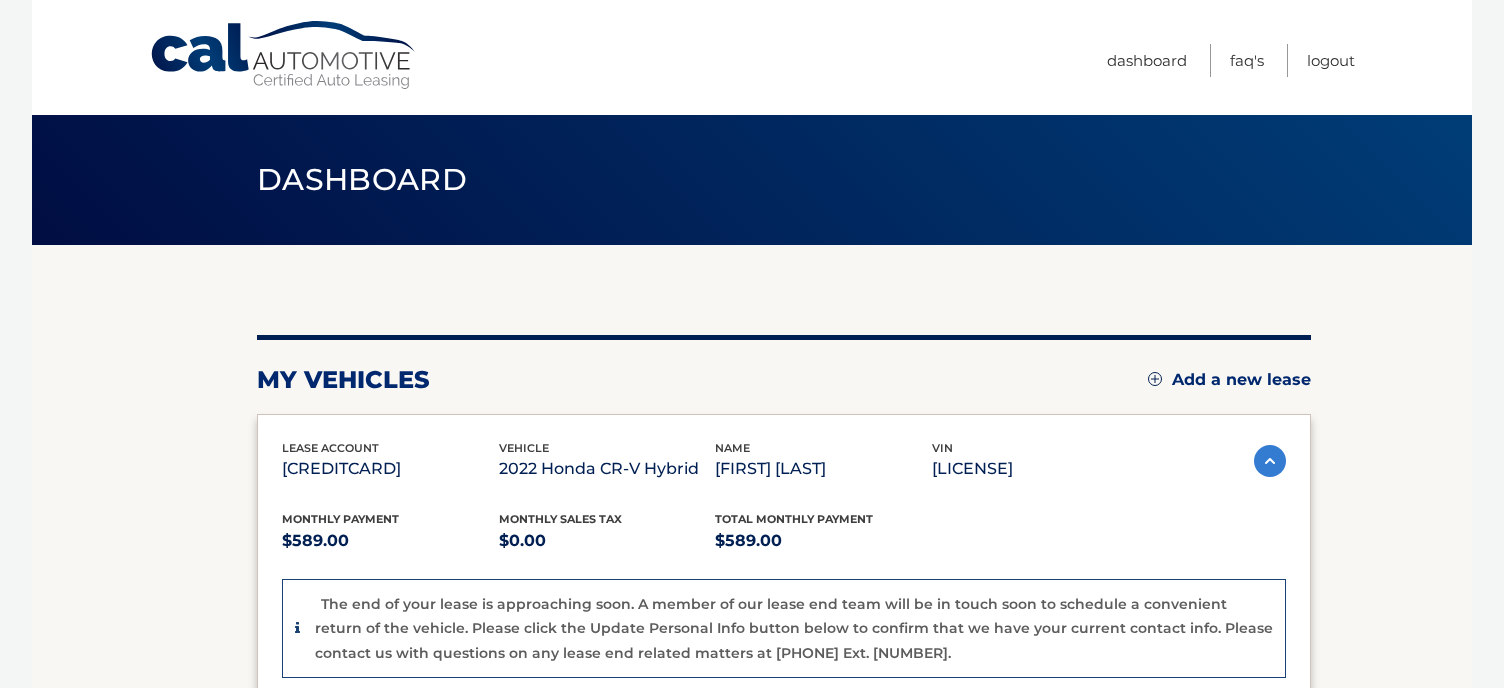 scroll, scrollTop: 0, scrollLeft: 0, axis: both 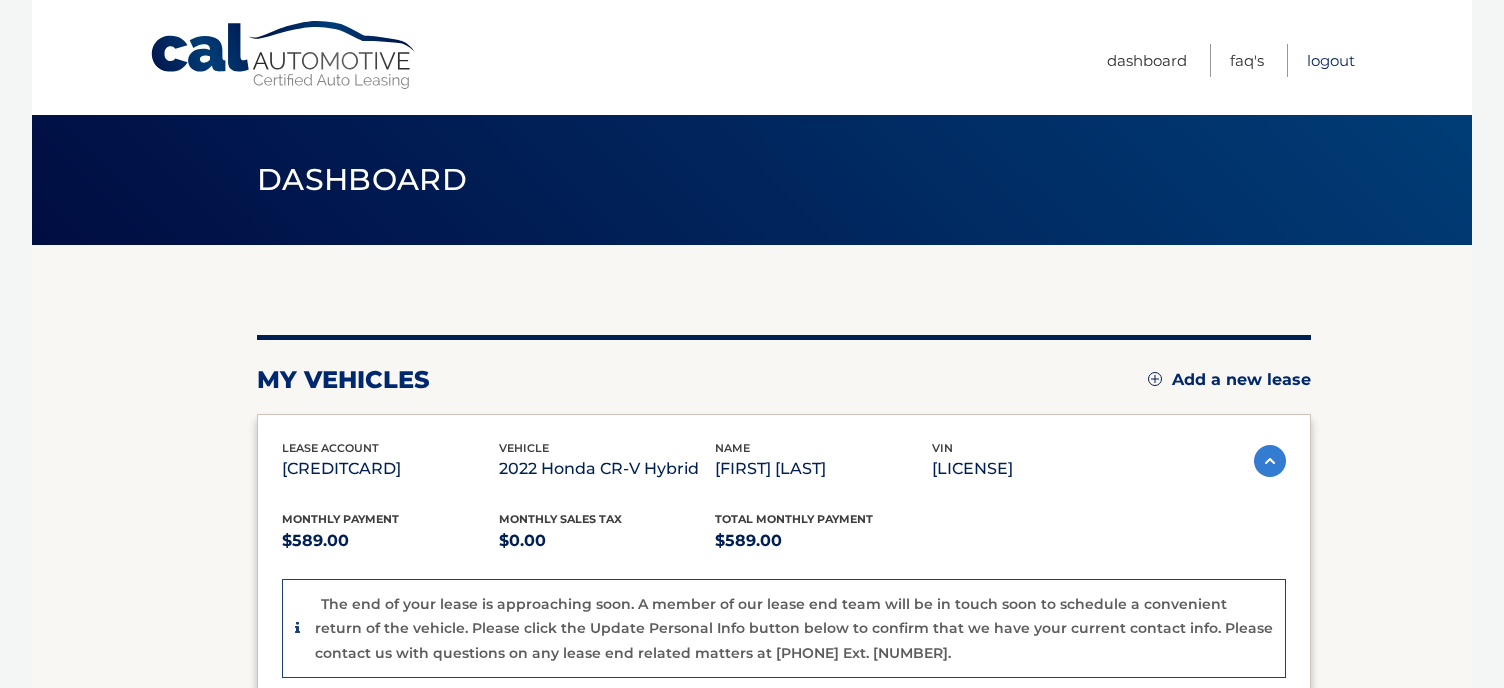 click on "Logout" at bounding box center (1331, 60) 